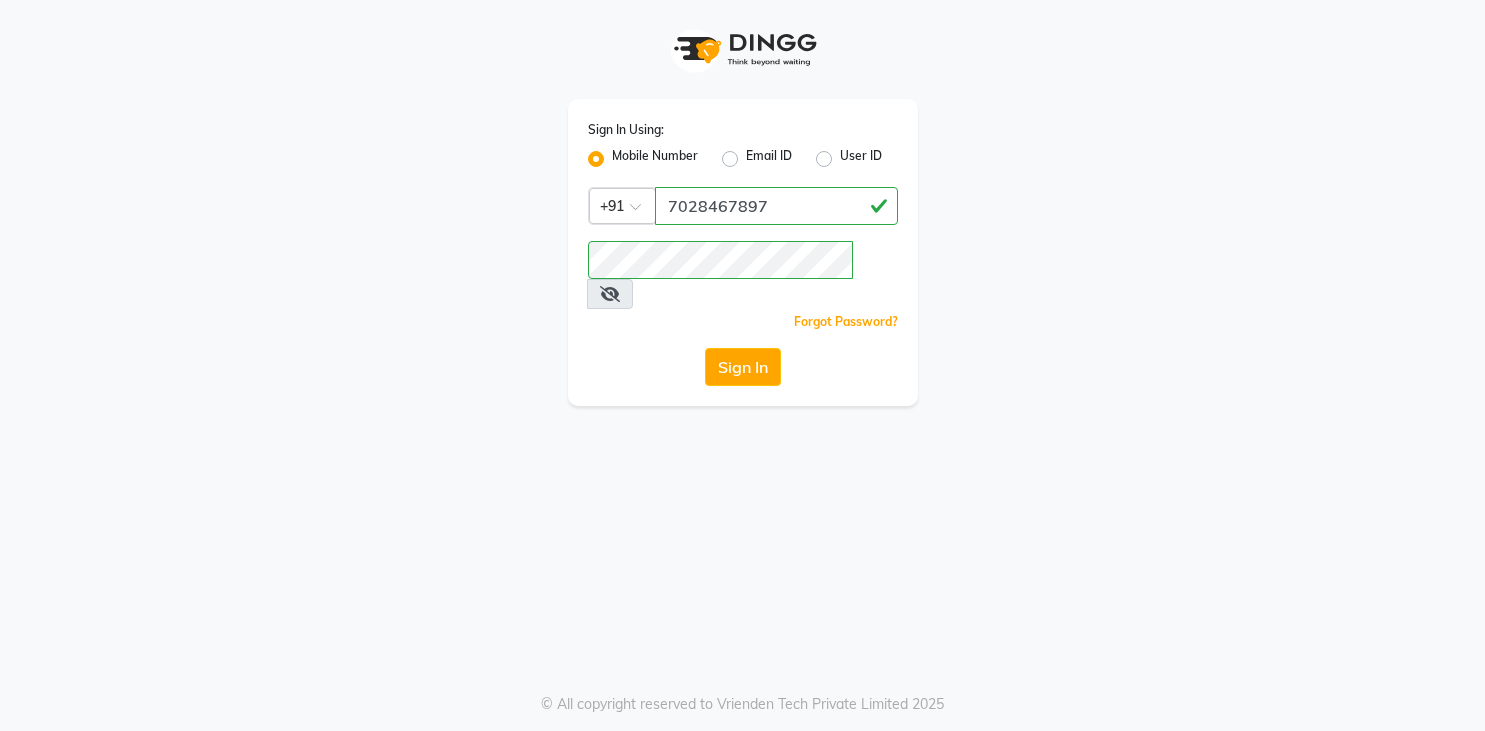 scroll, scrollTop: 0, scrollLeft: 0, axis: both 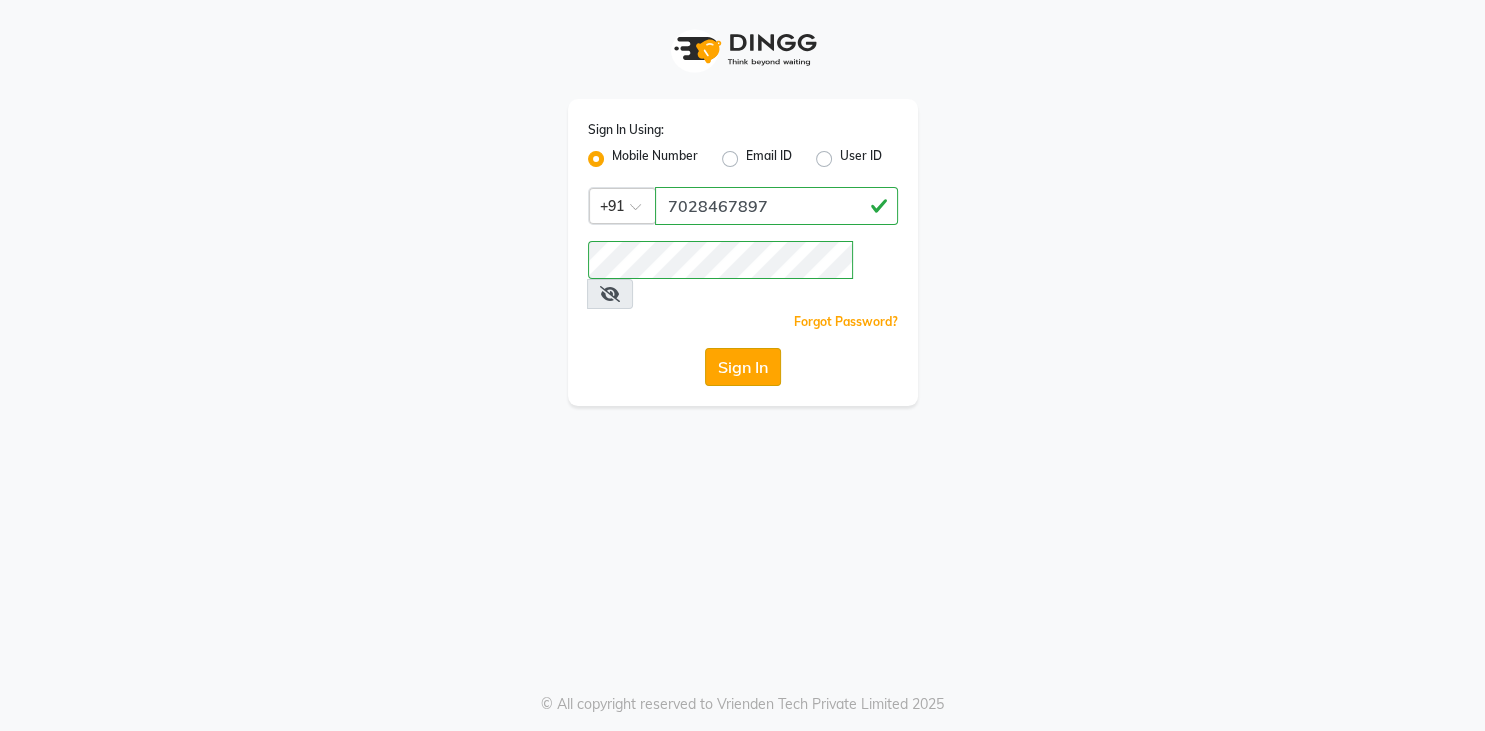 click on "Sign In" 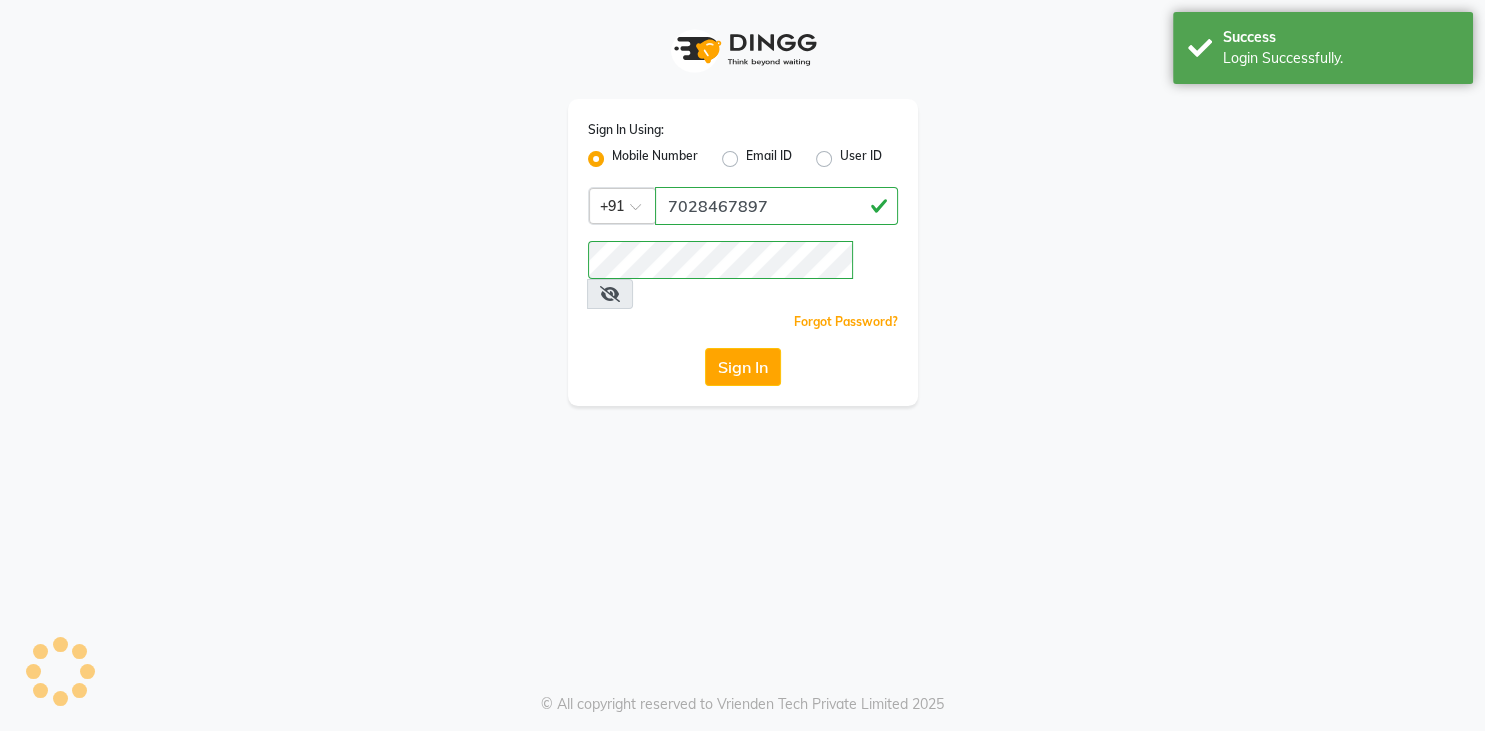 select on "service" 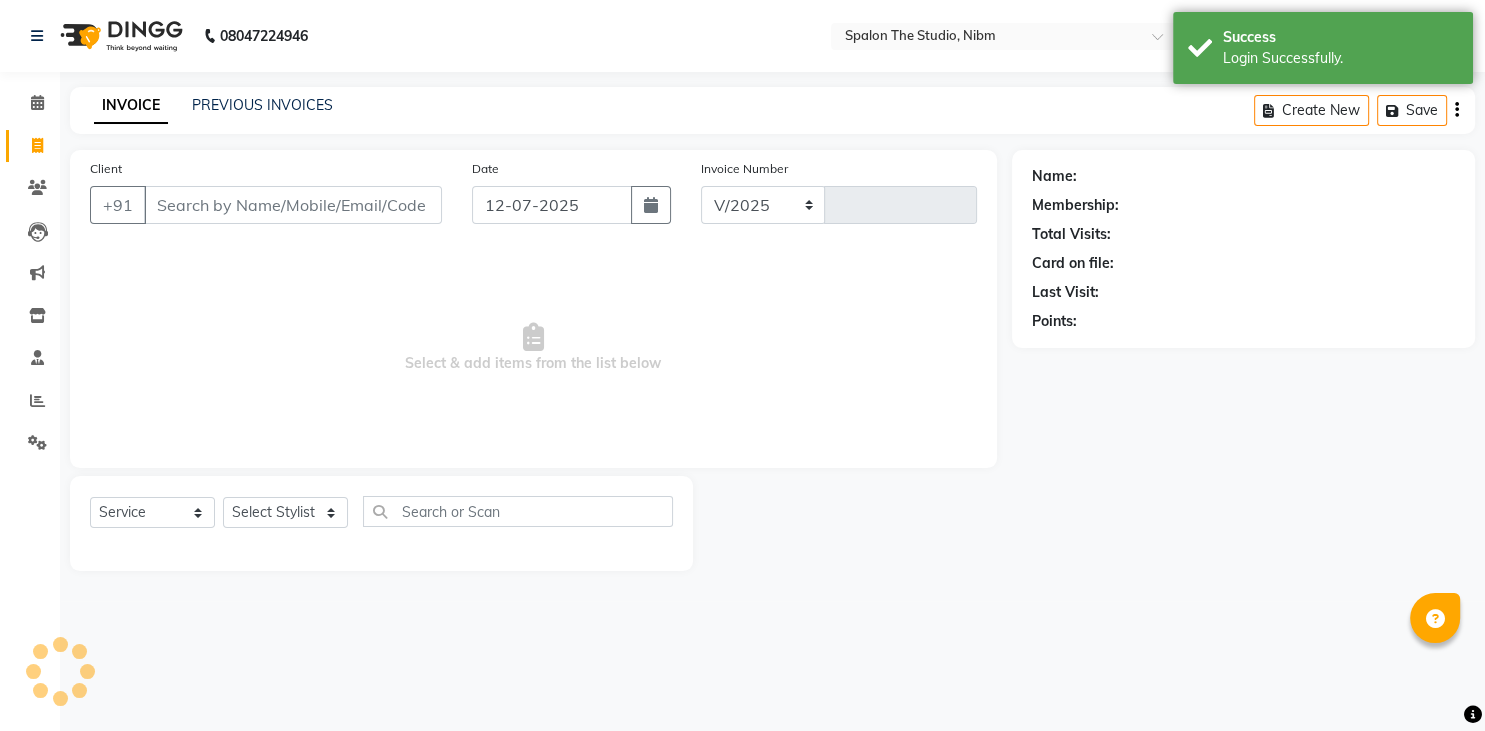 select on "6119" 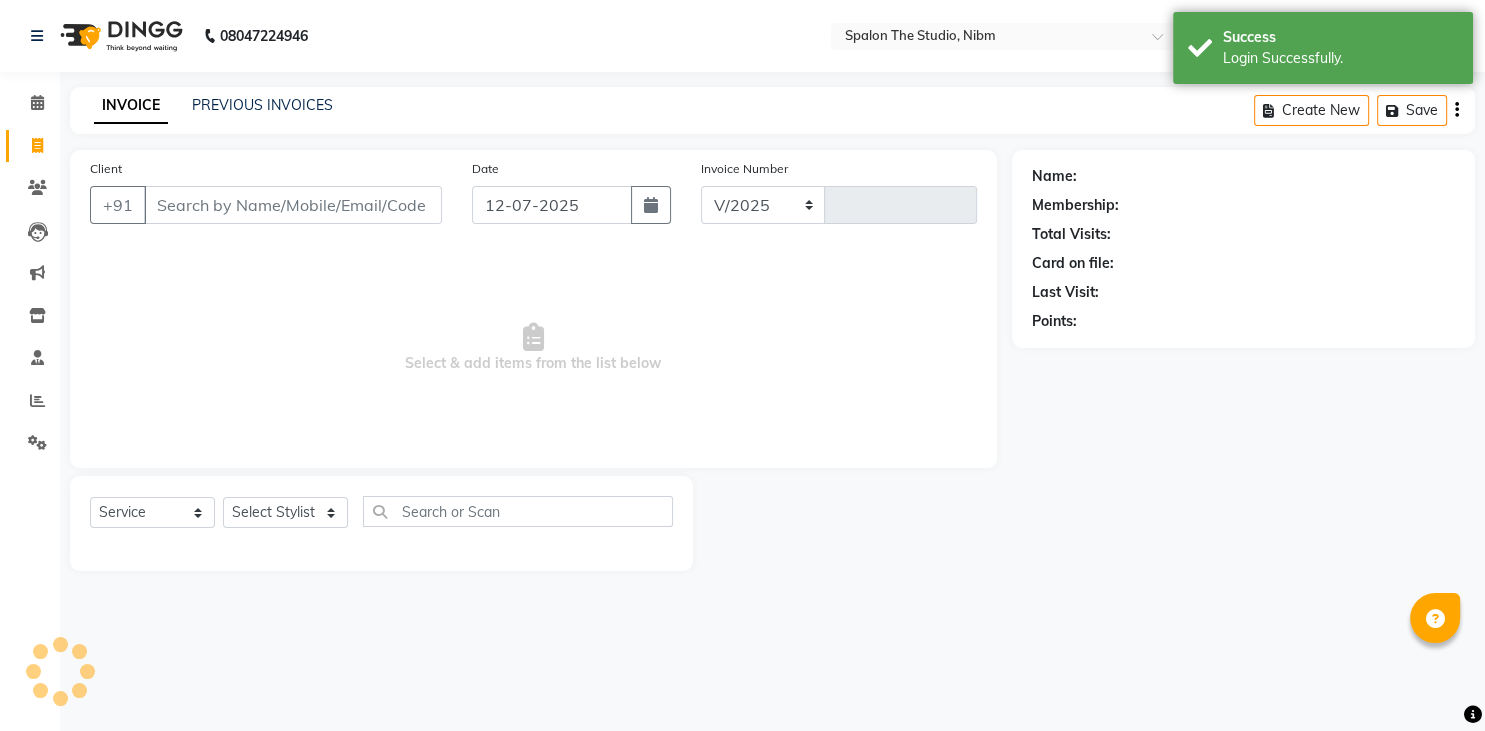 type on "0720" 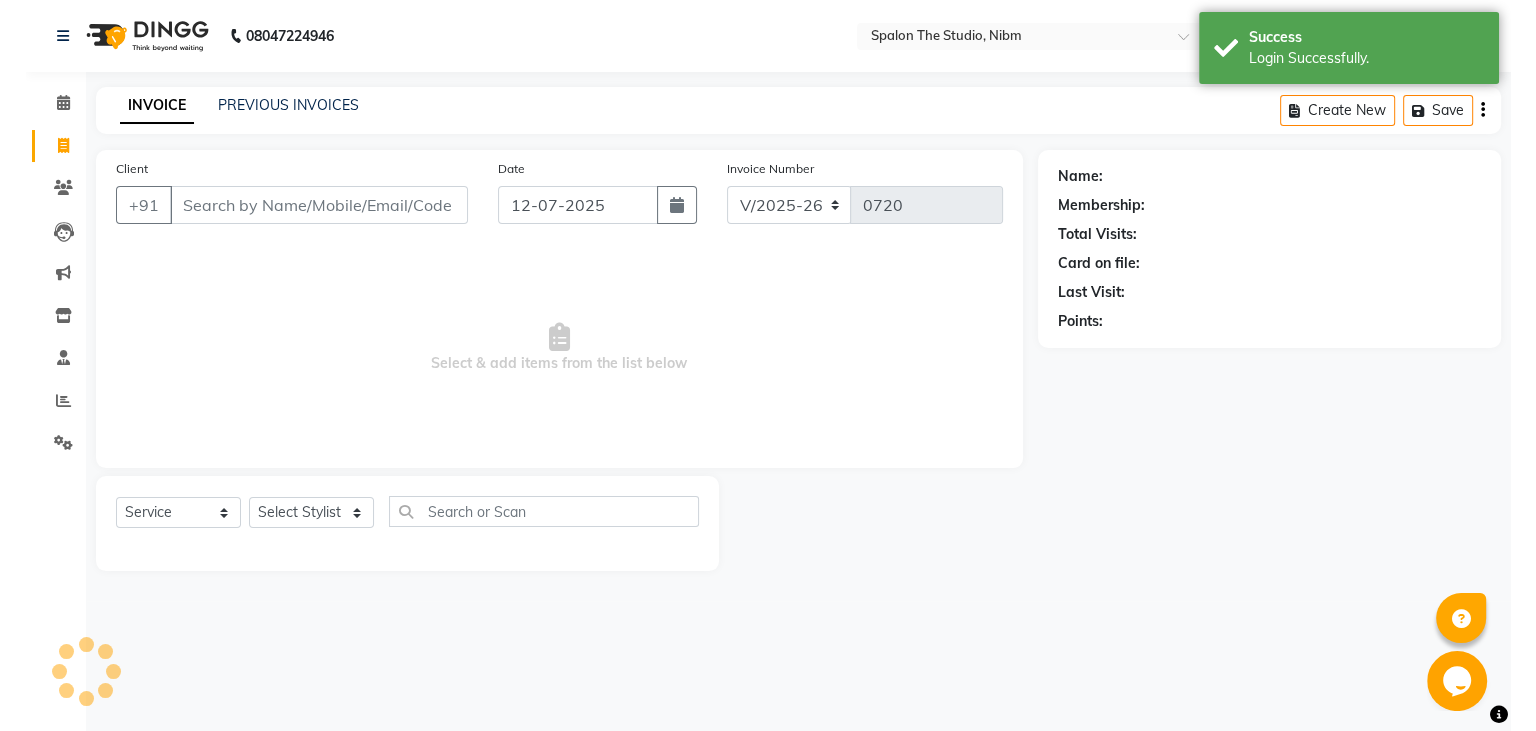 scroll, scrollTop: 0, scrollLeft: 0, axis: both 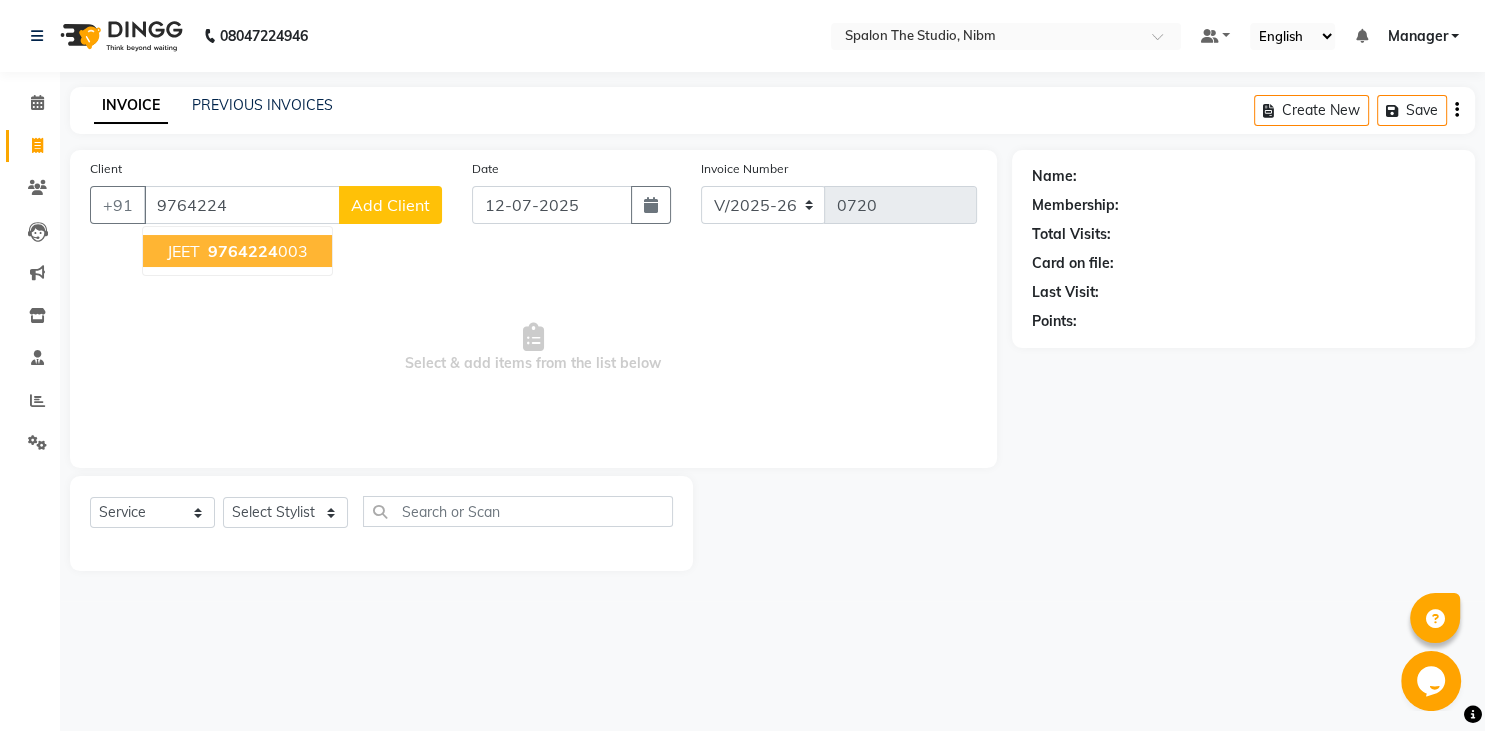 click on "9764224 003" at bounding box center [256, 251] 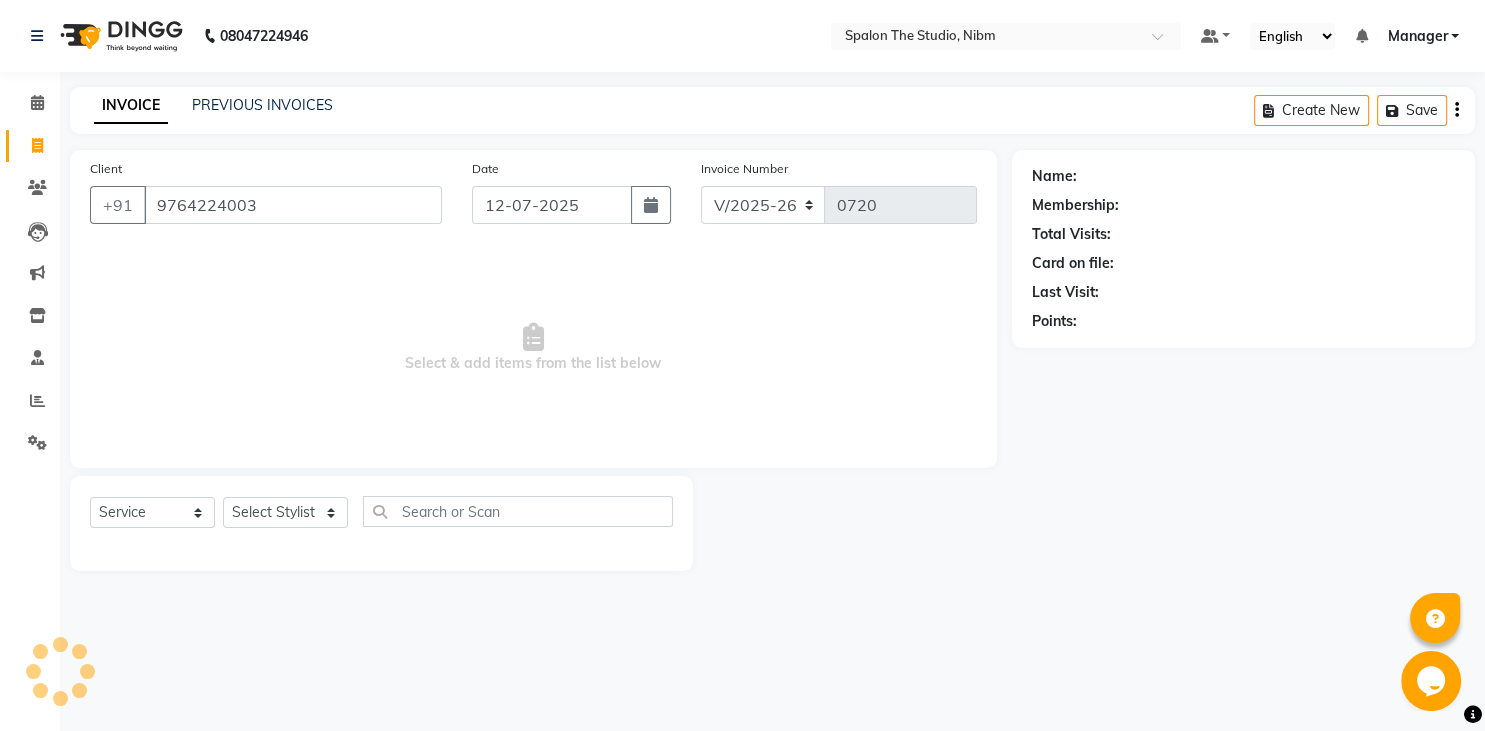 type on "9764224003" 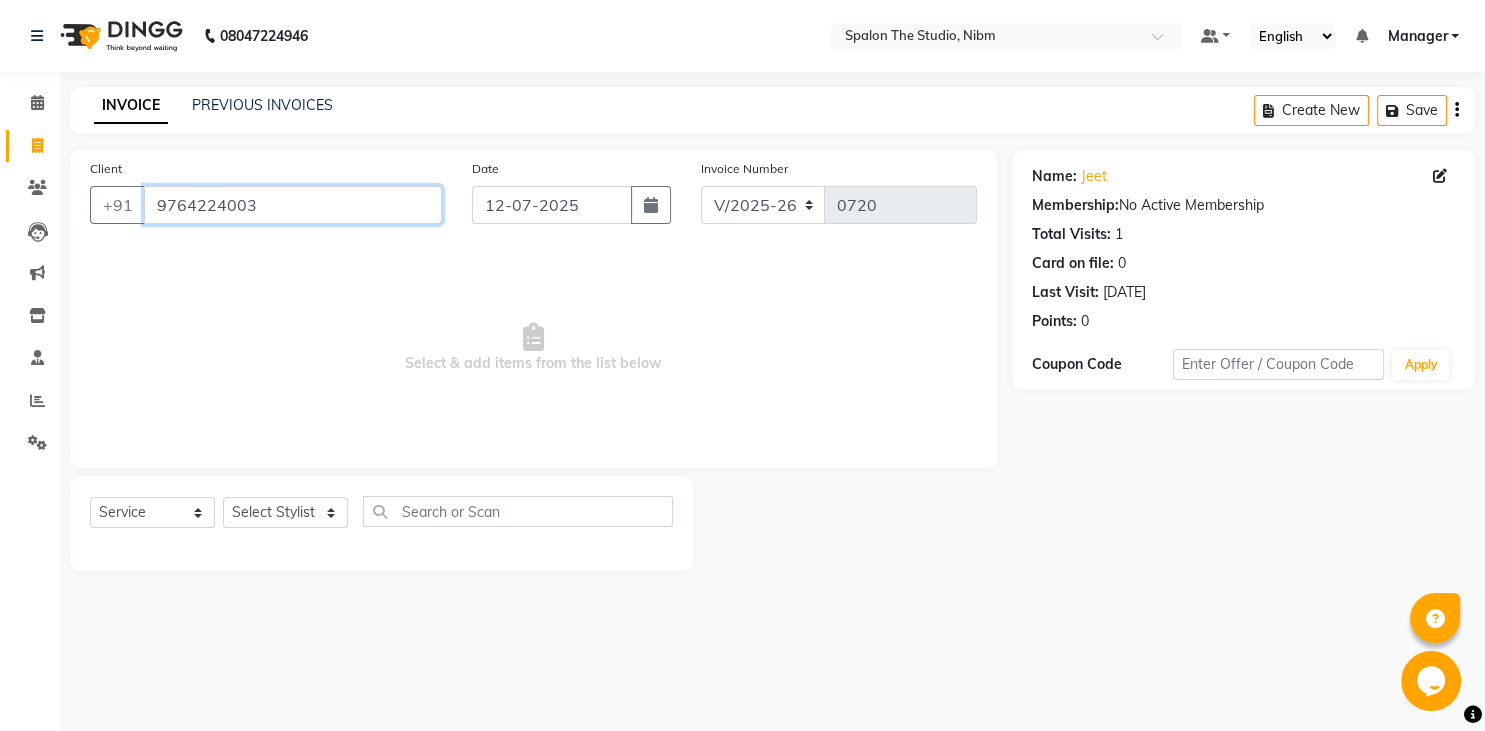 click on "9764224003" at bounding box center (293, 205) 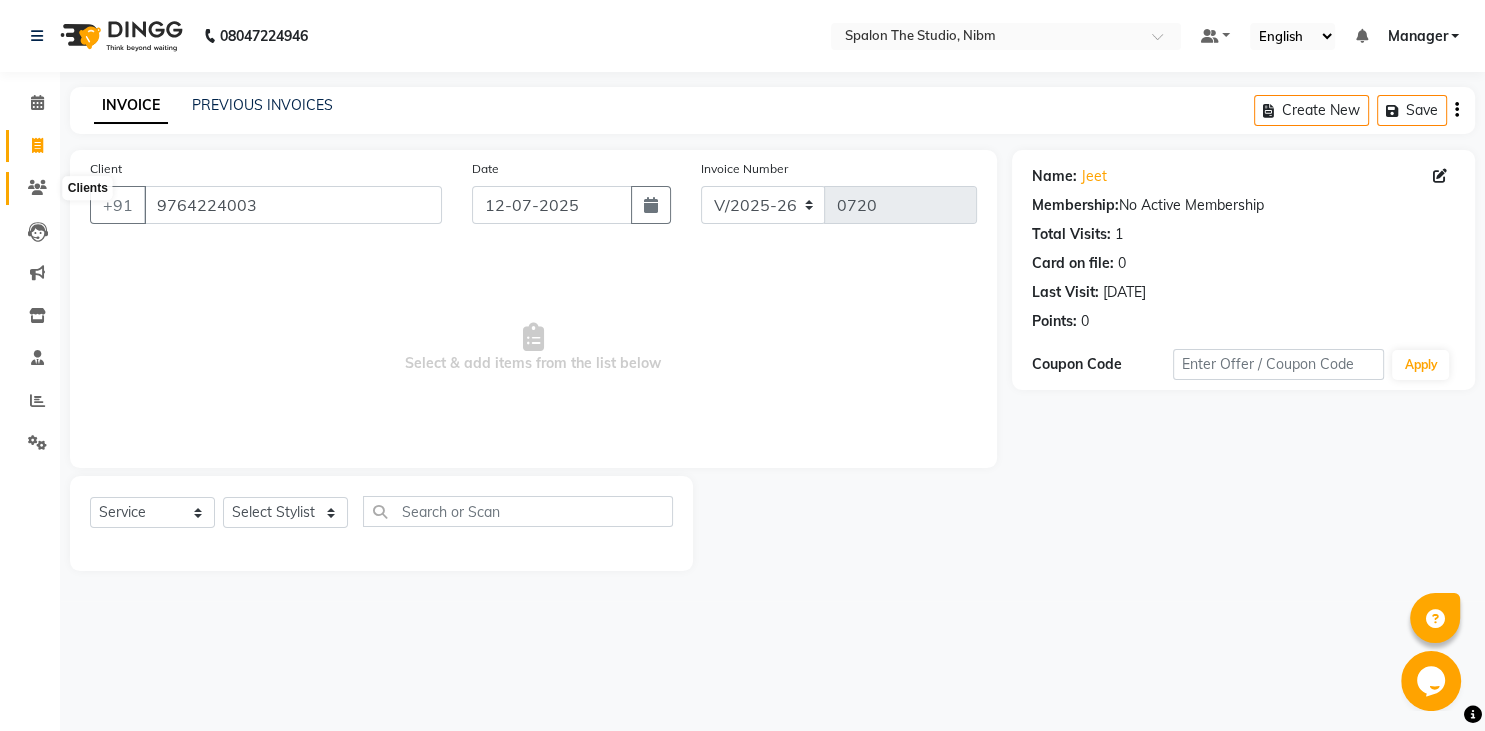 click 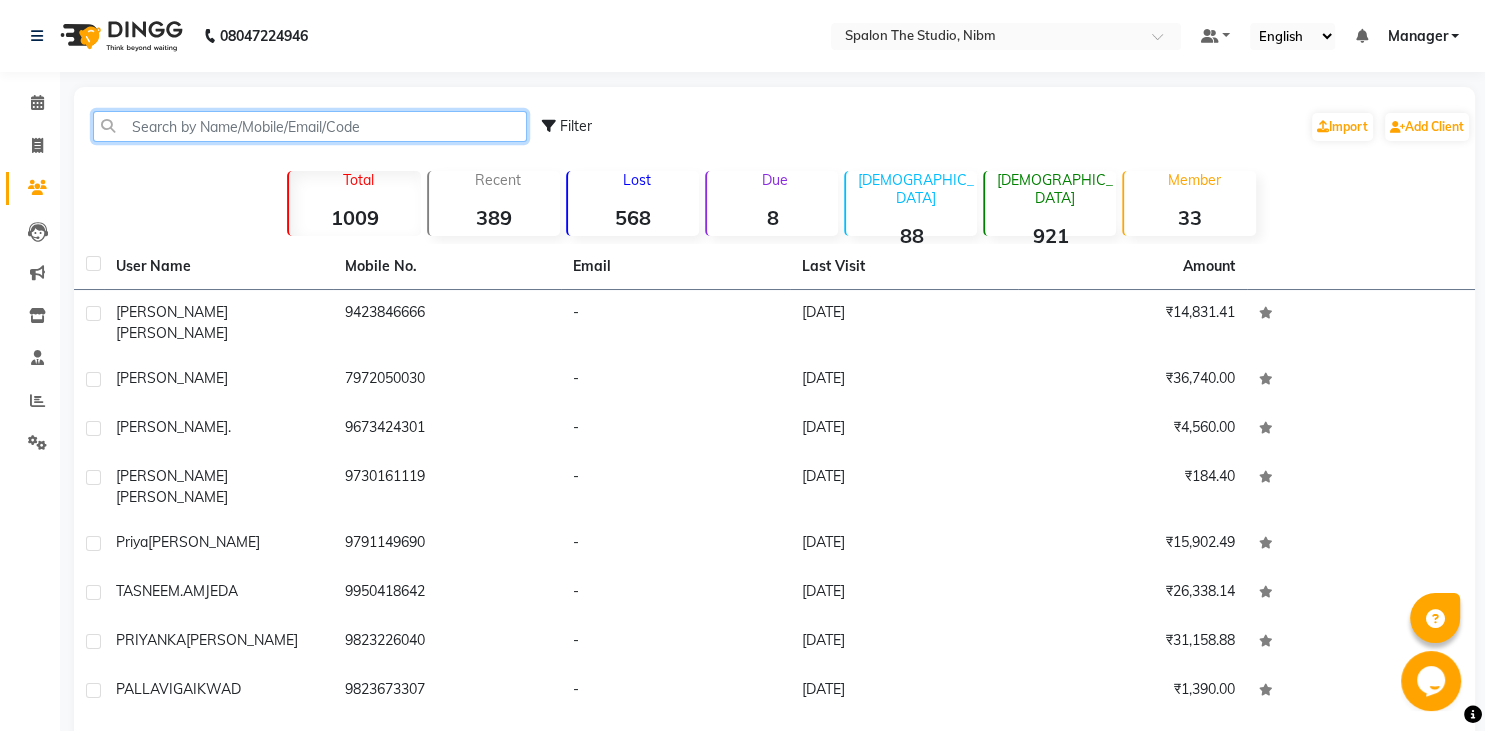 click 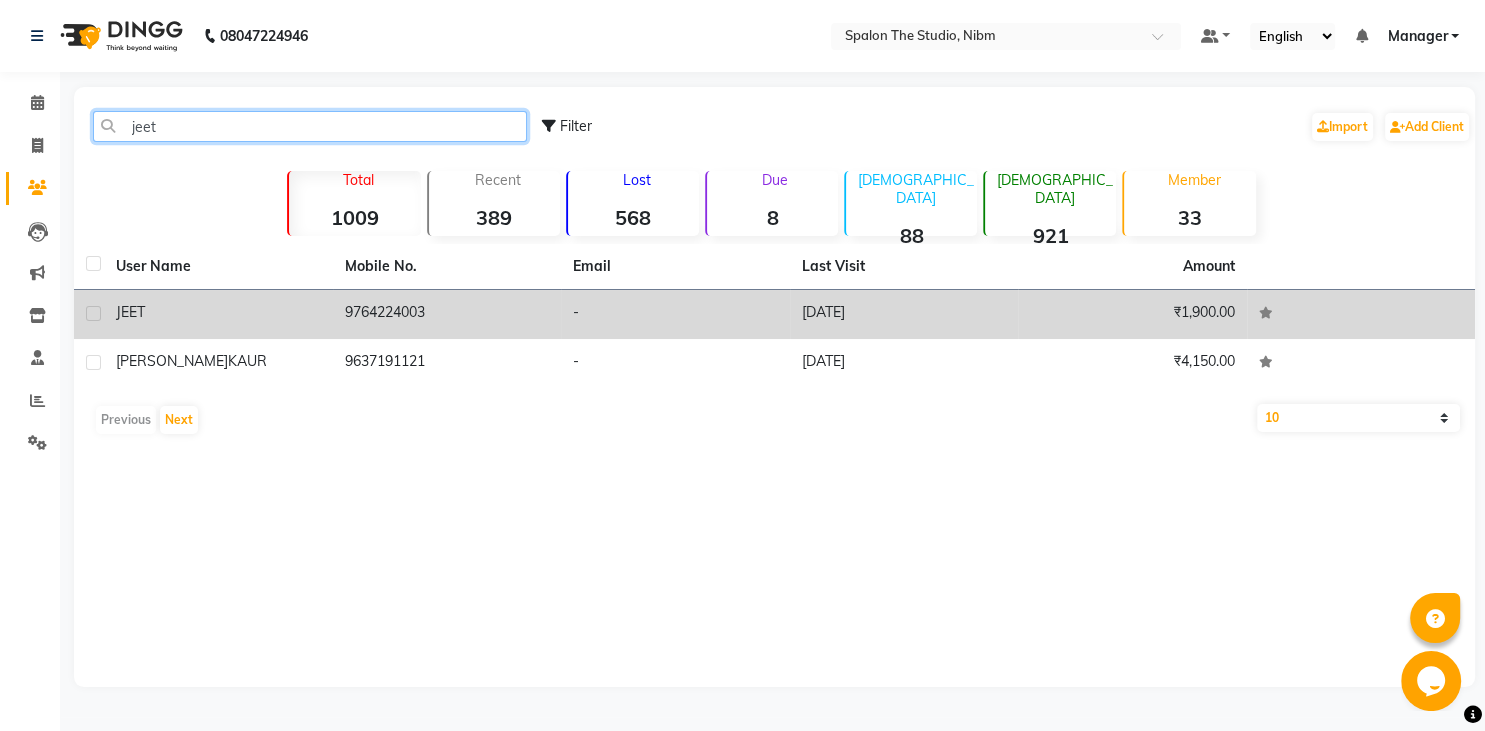 type on "jeet" 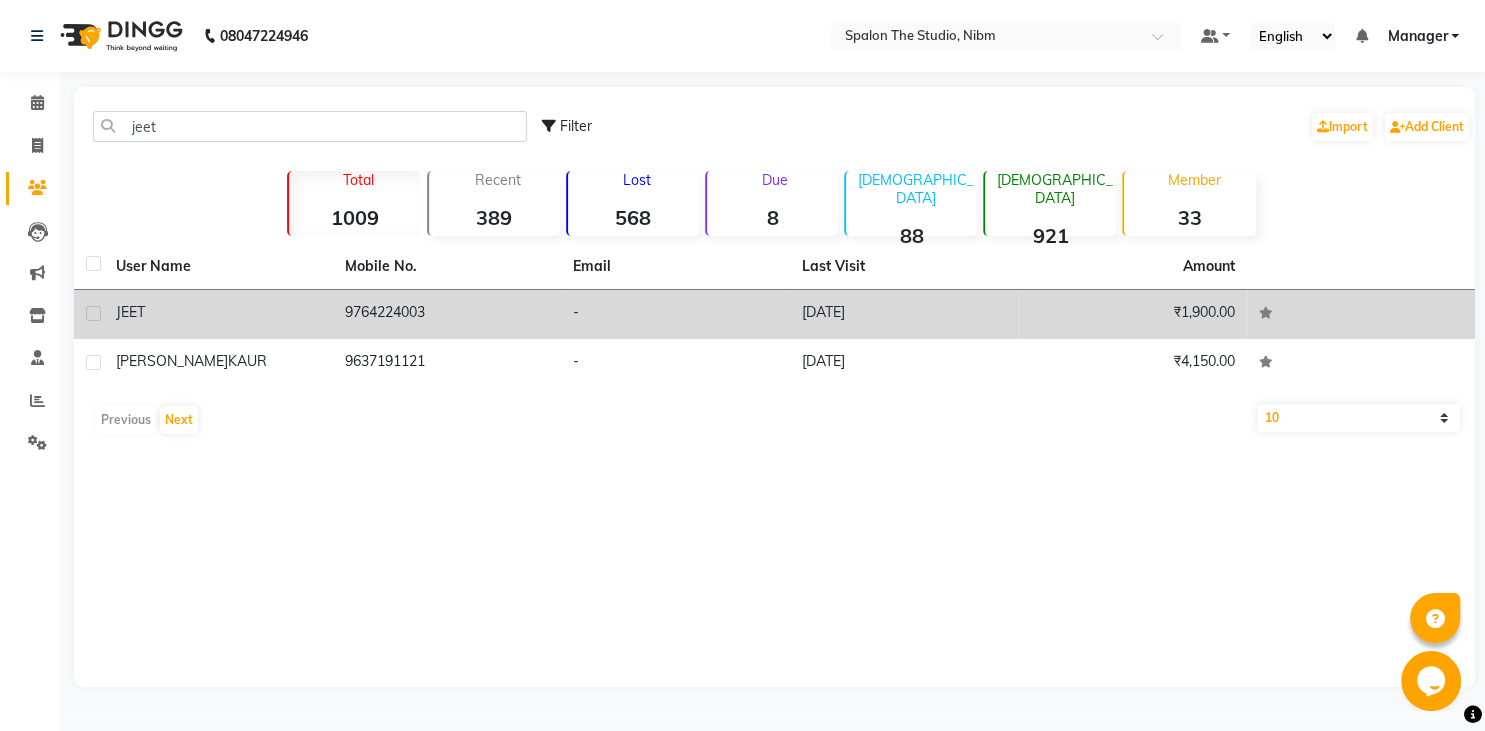 click on "JEET" 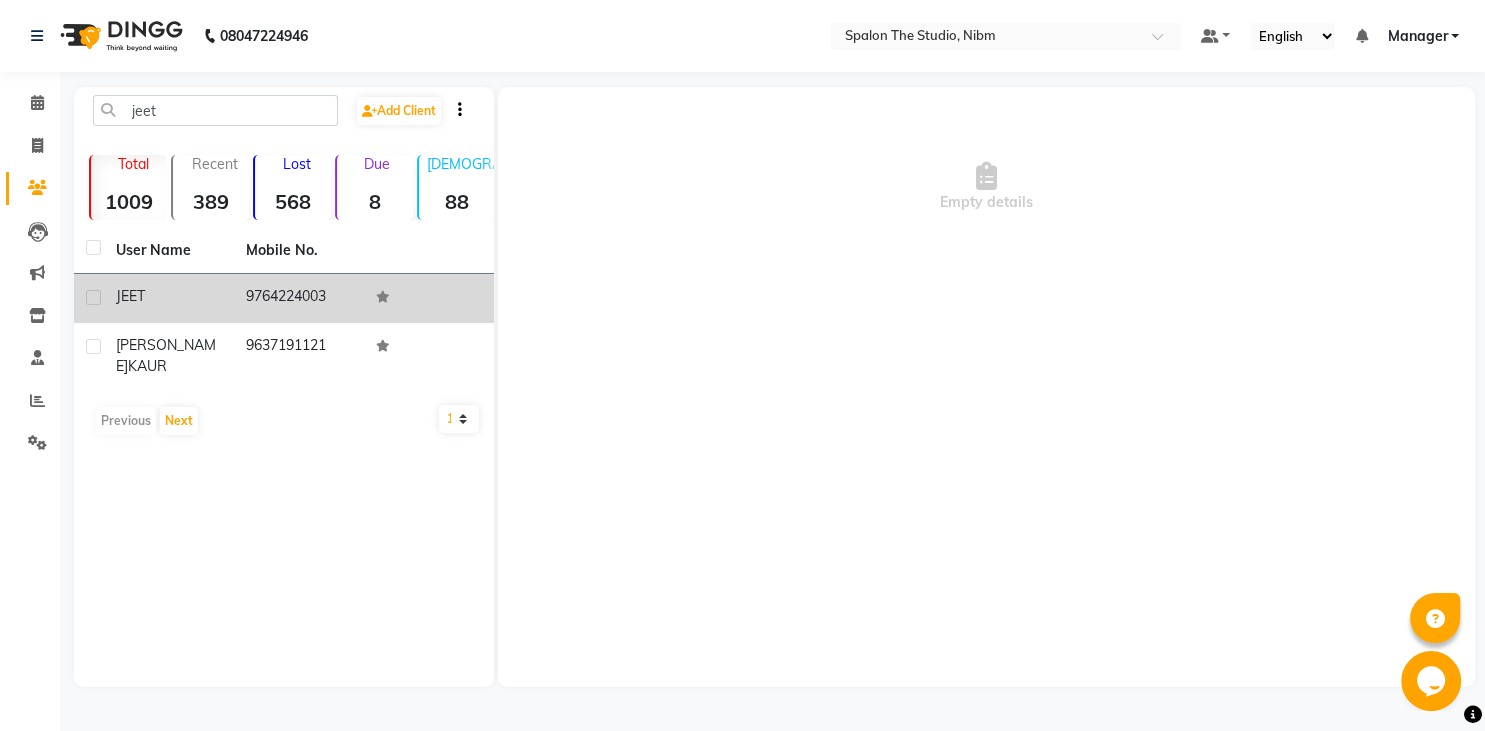 click on "9764224003" 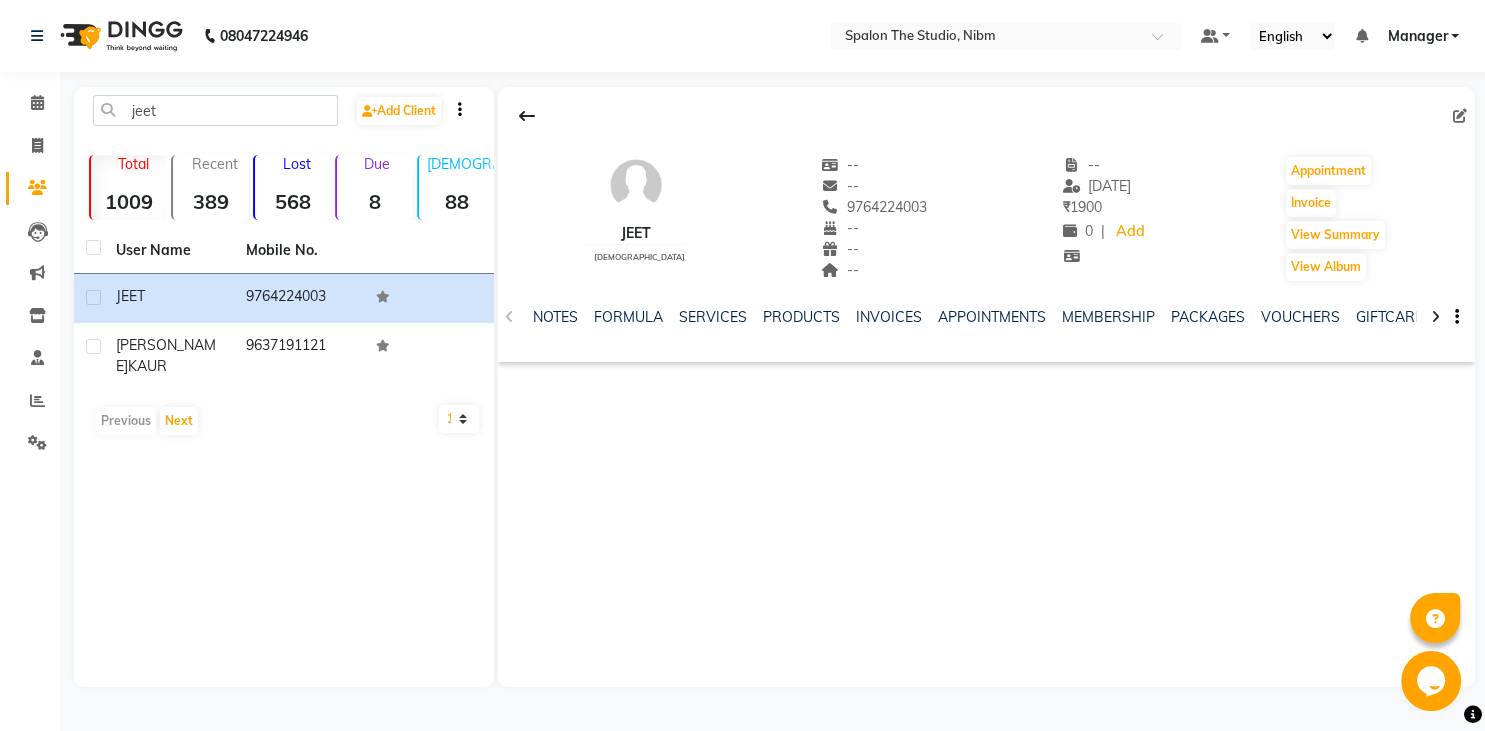 click on "JEET    [DEMOGRAPHIC_DATA]  --   --   9764224003  --  --  --  -- [DATE] ₹    1900 0 |  Add   Appointment   Invoice  View Summary  View Album  NOTES FORMULA SERVICES PRODUCTS INVOICES APPOINTMENTS MEMBERSHIP PACKAGES VOUCHERS GIFTCARDS POINTS FORMS FAMILY CARDS WALLET" 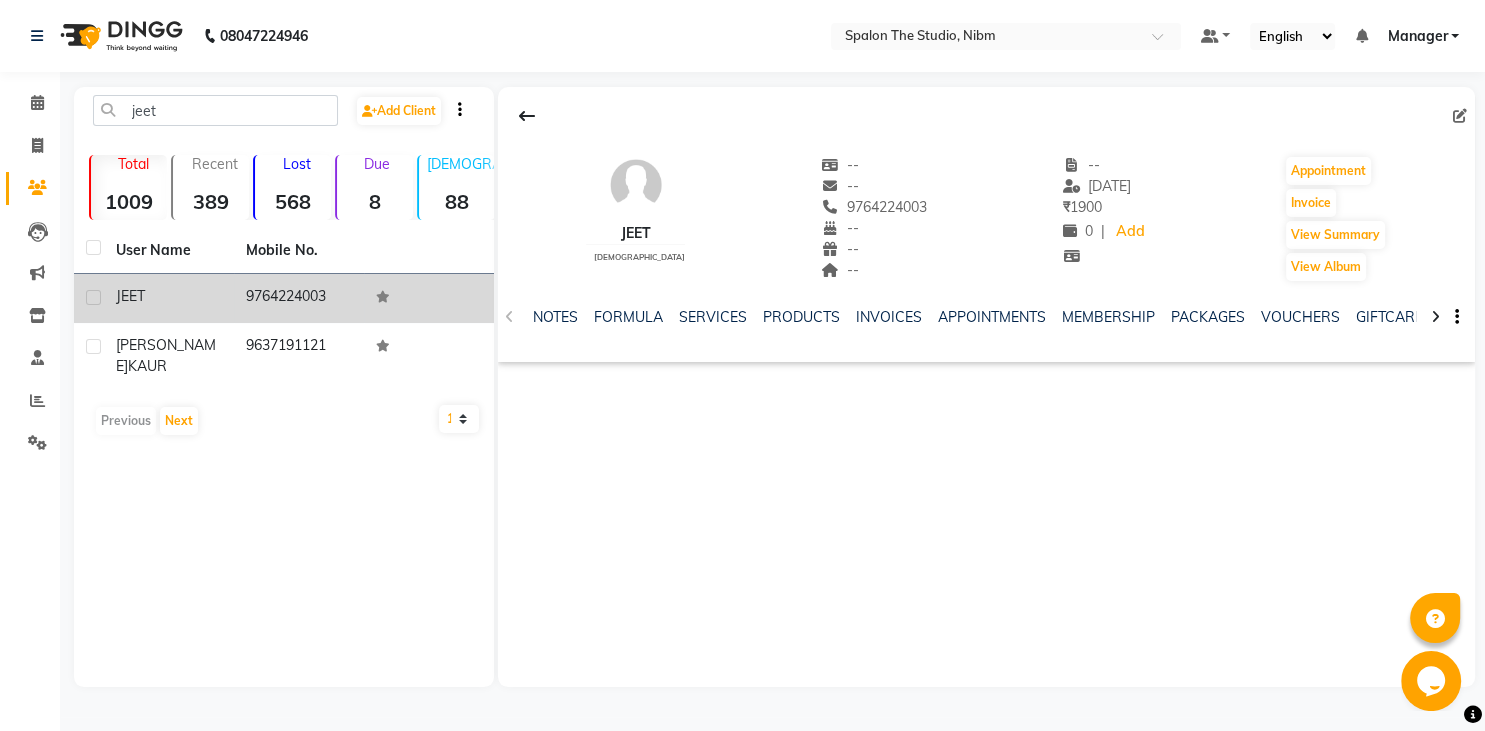 click on "9764224003" 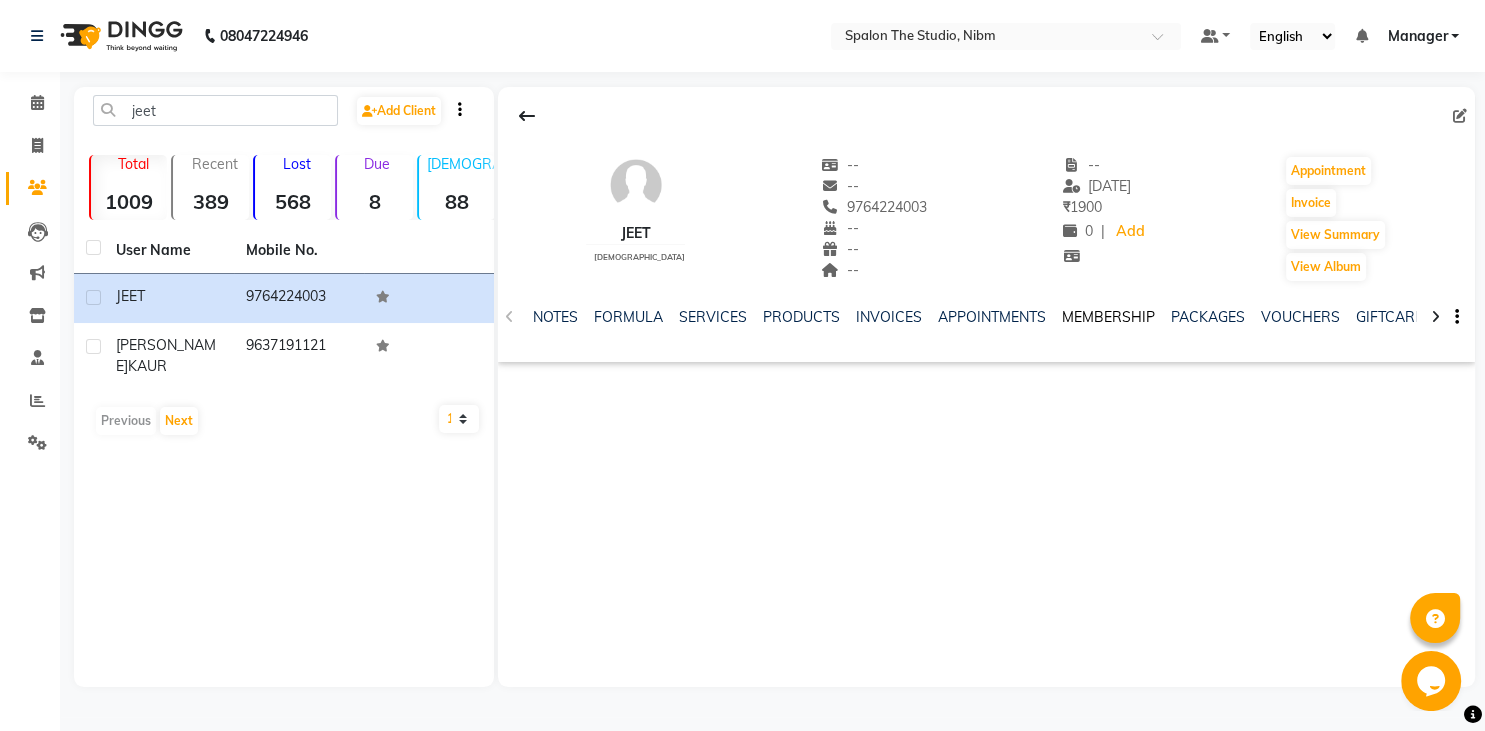 click on "MEMBERSHIP" 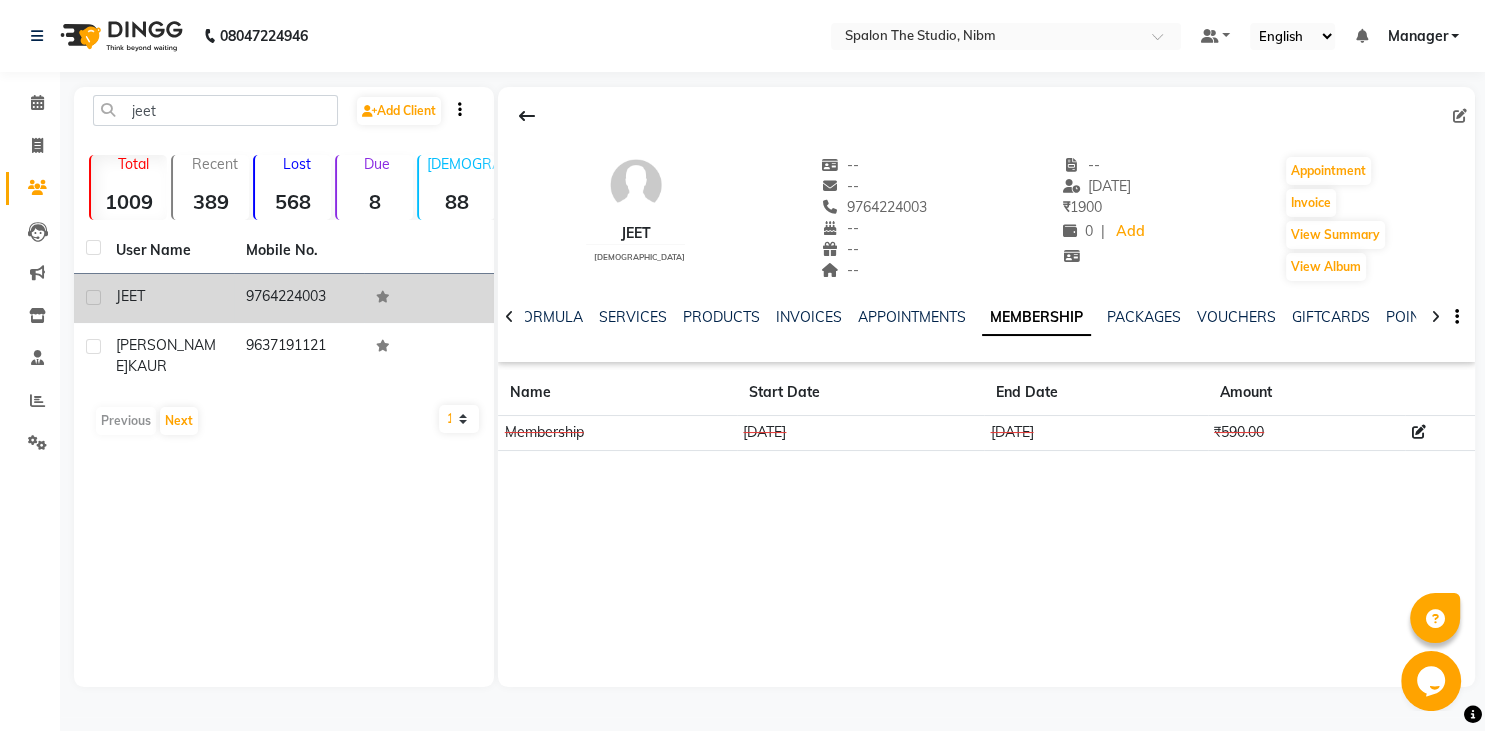 click on "9764224003" 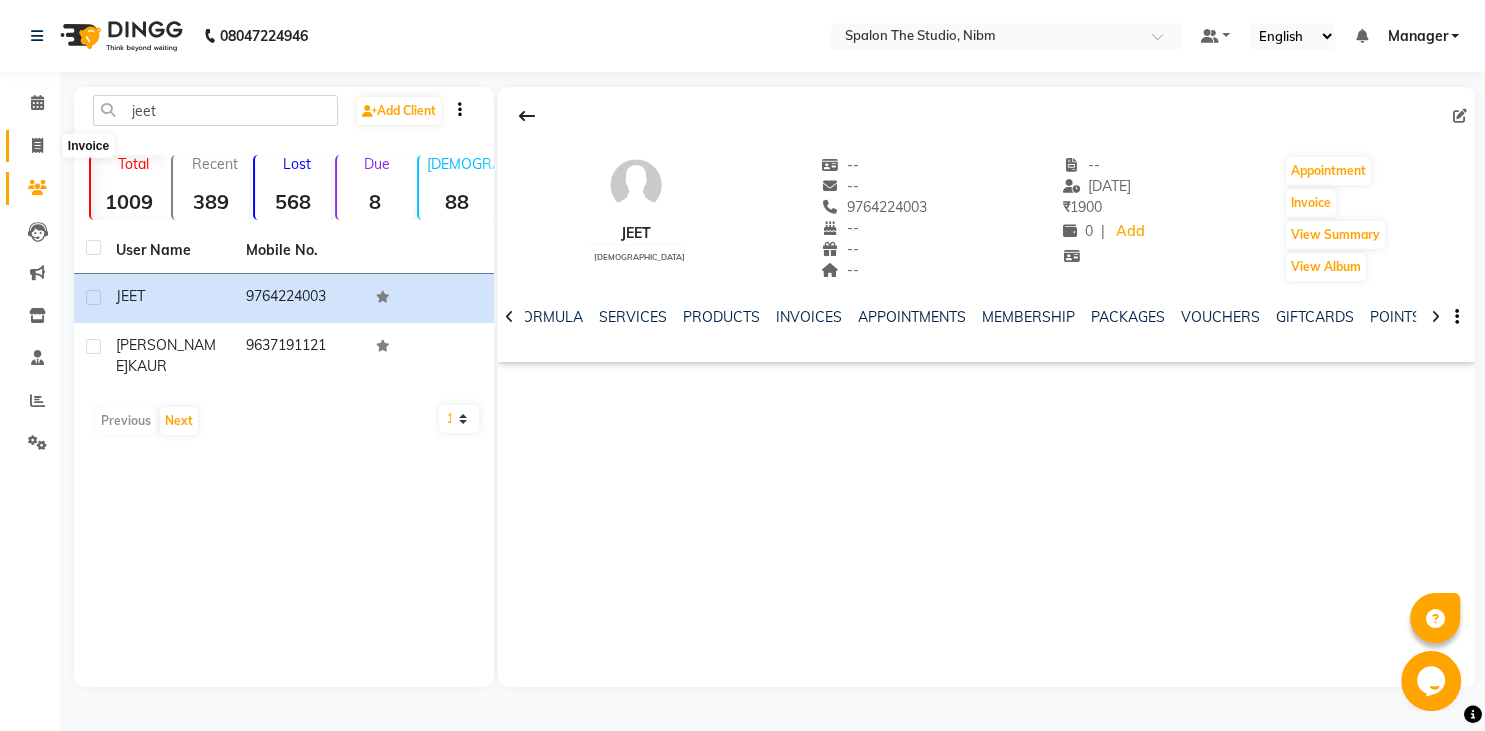 click 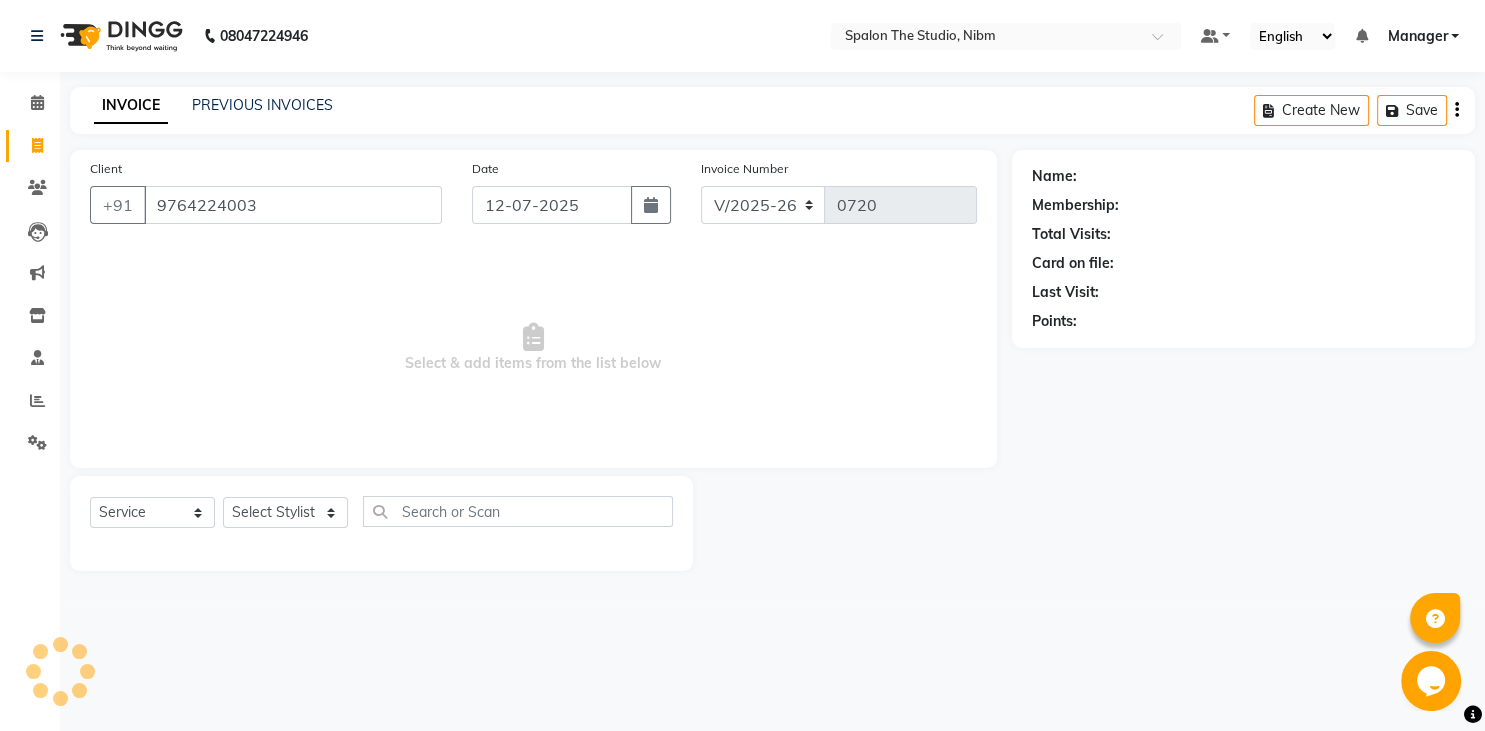 type on "9764224003" 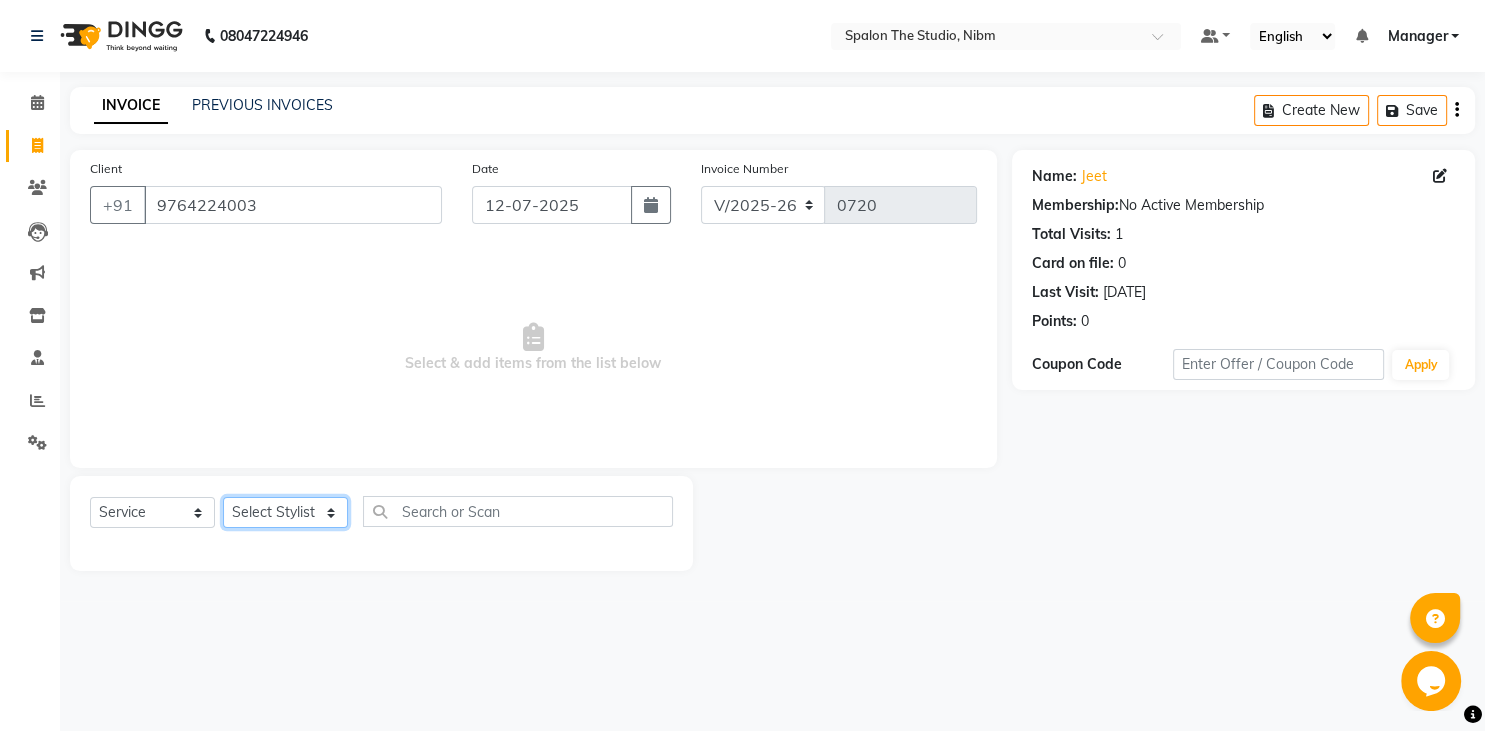 click on "Select Stylist AAYAT ARMAN [PERSON_NAME] [PERSON_NAME] [PERSON_NAME] Manager [PERSON_NAME] [PERSON_NAME] SUMIT [PERSON_NAME]" 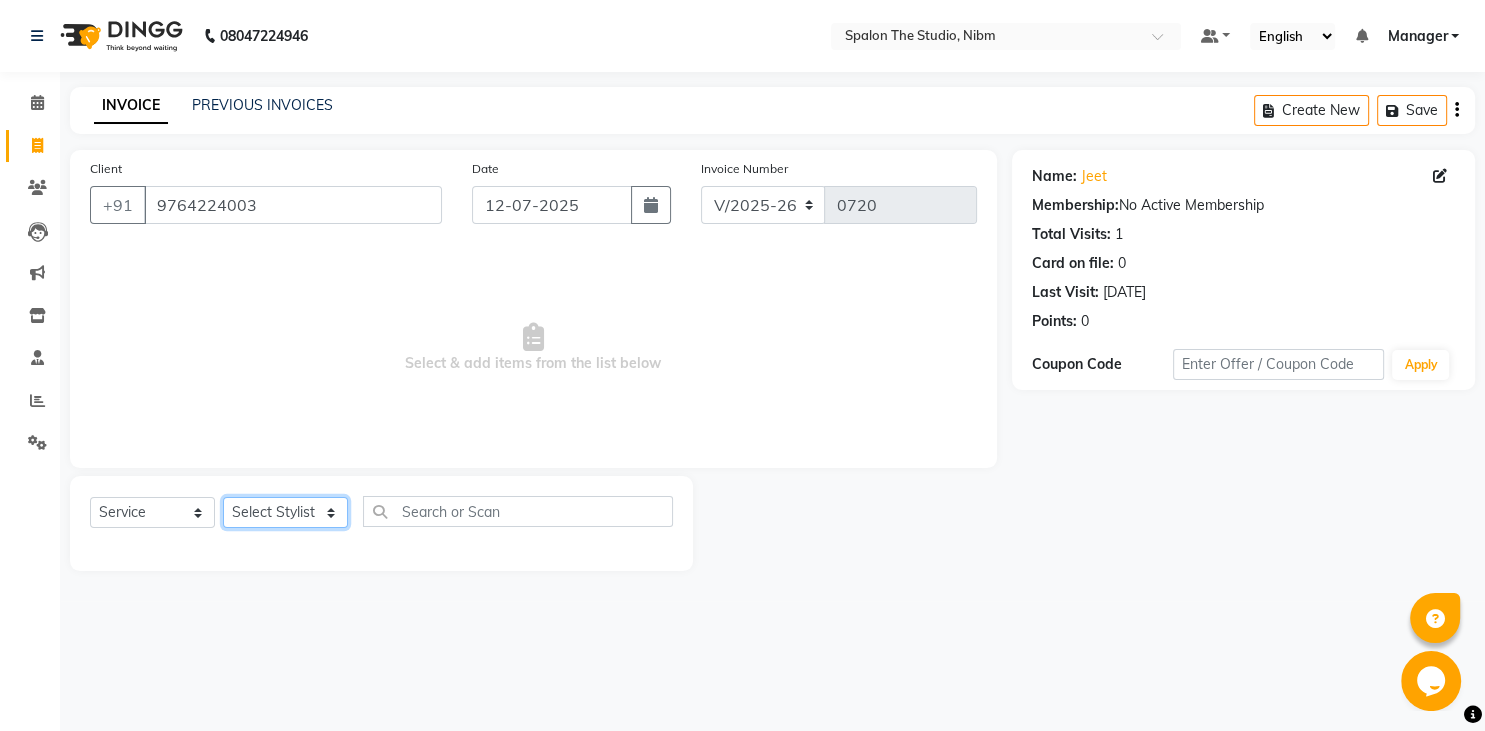 select on "62109" 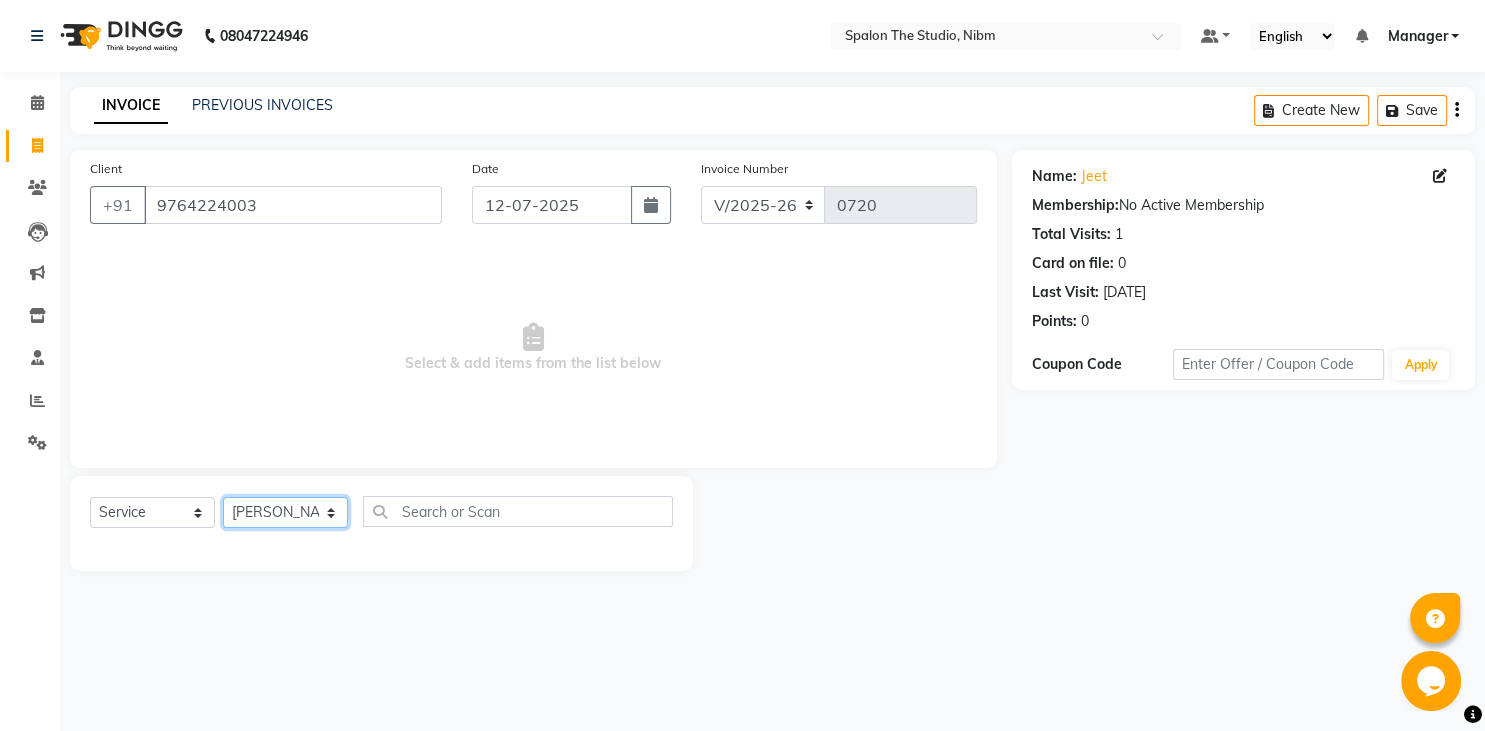 click on "[PERSON_NAME]" 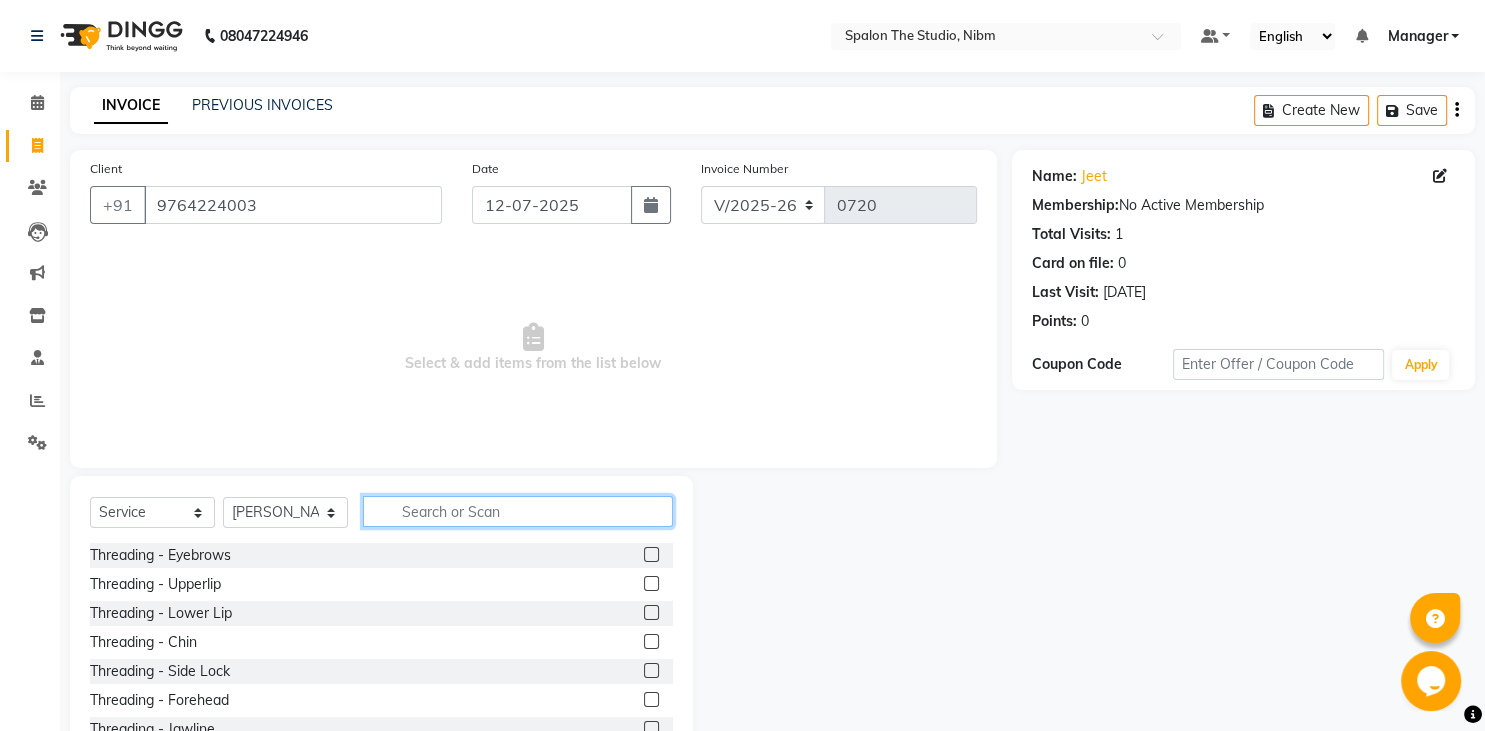 click 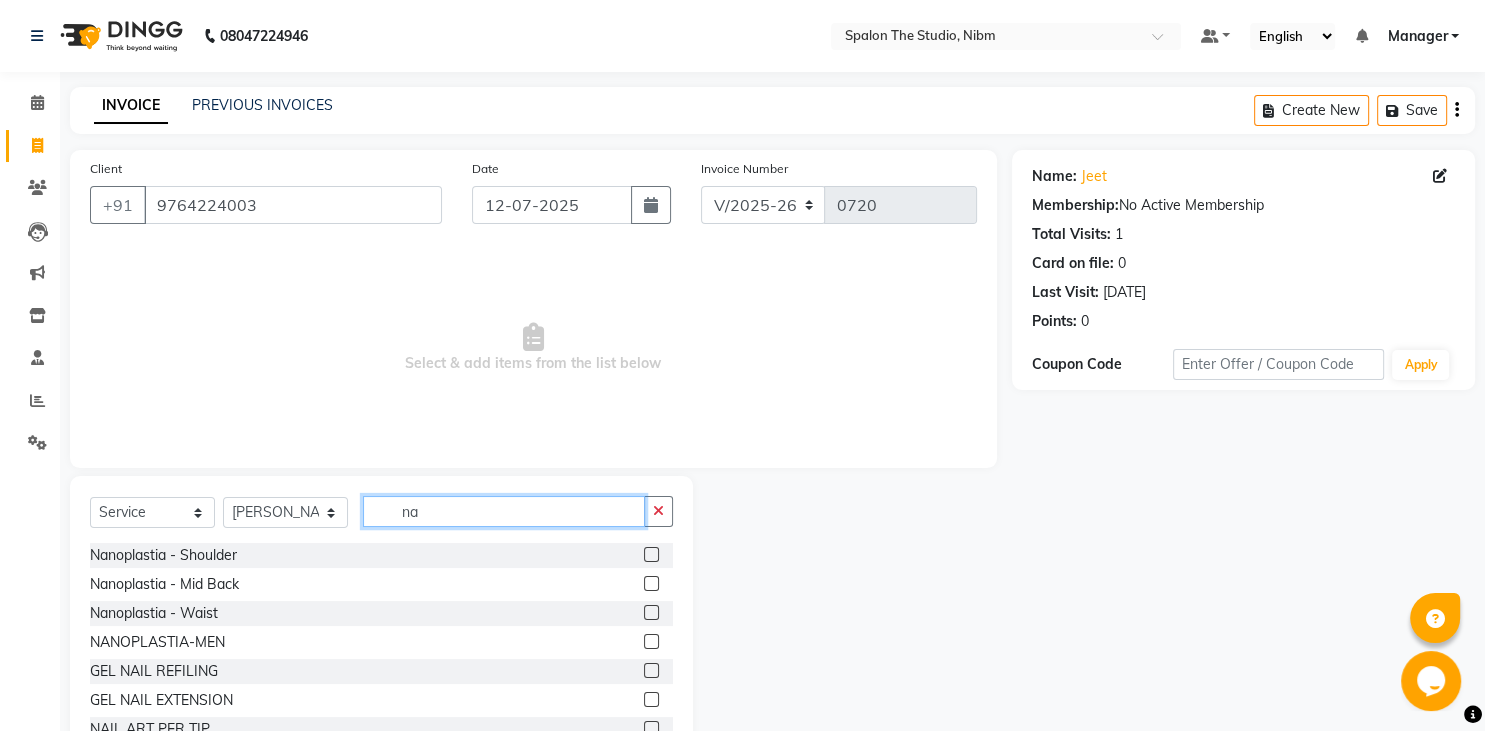 type on "na" 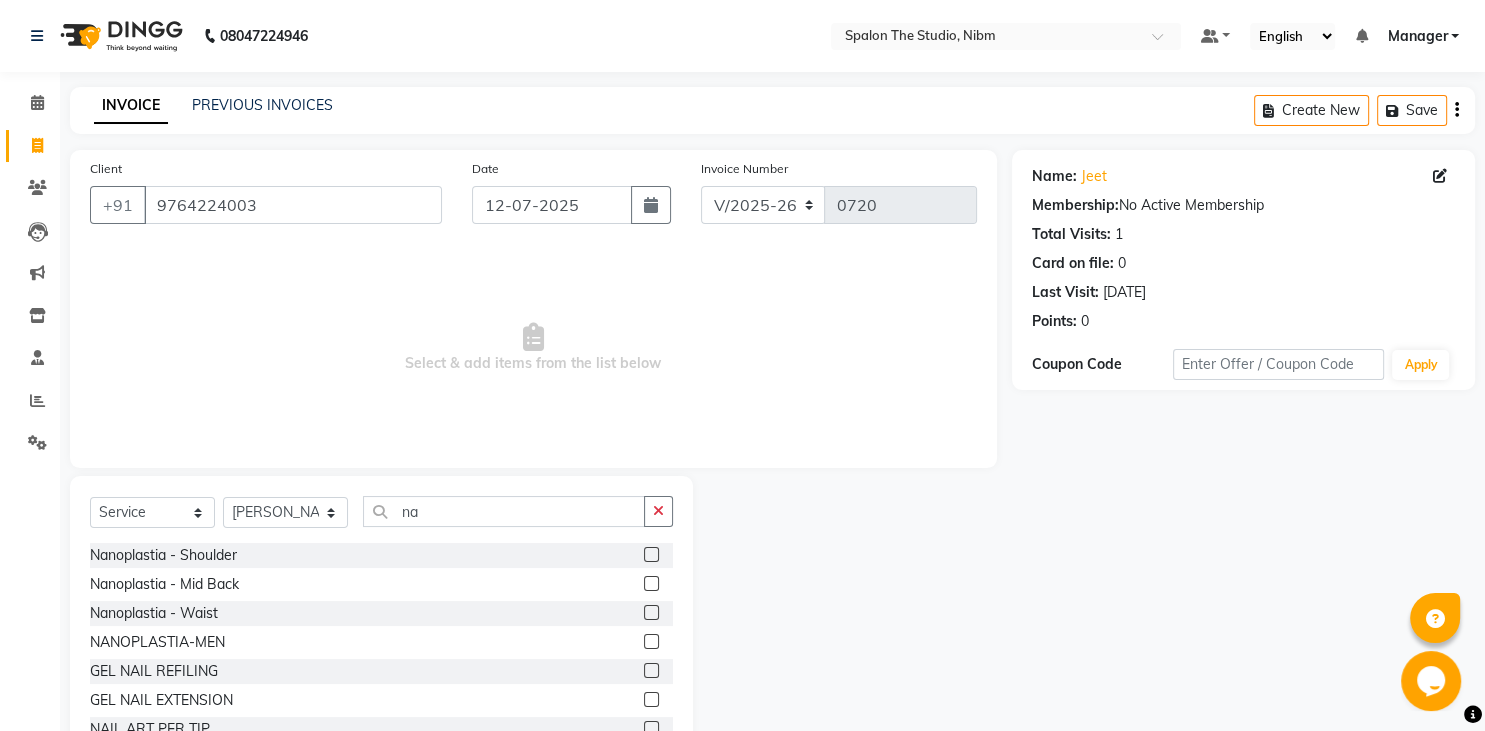 click 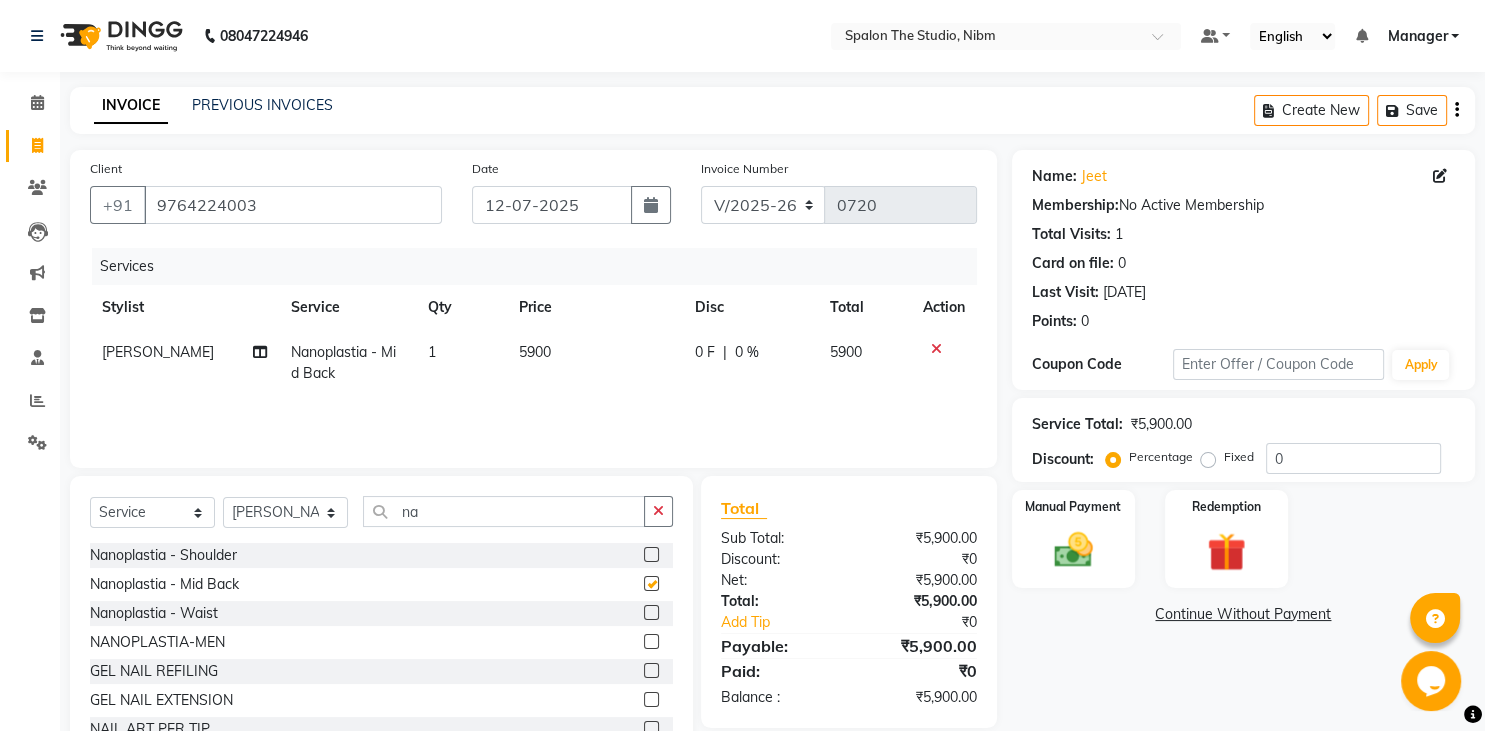 checkbox on "false" 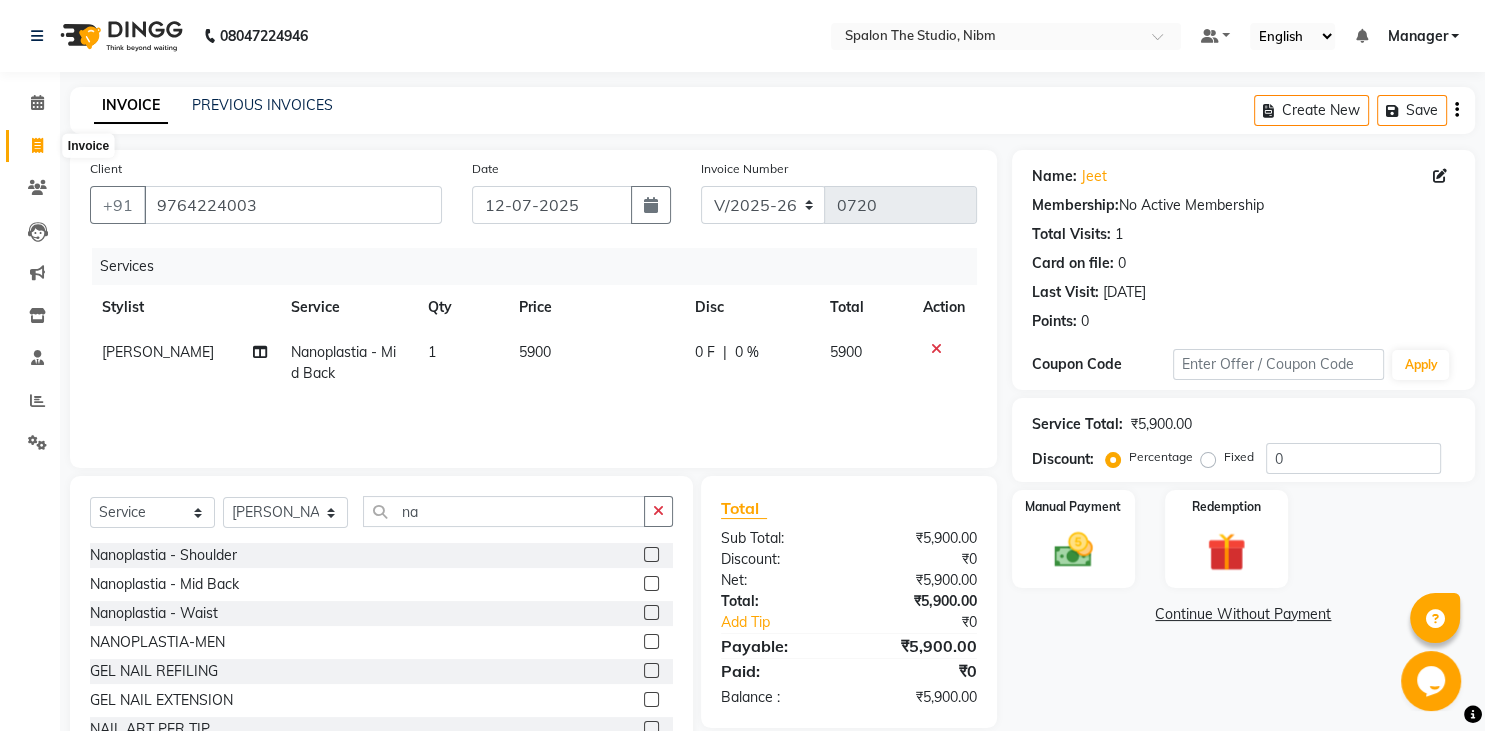 click 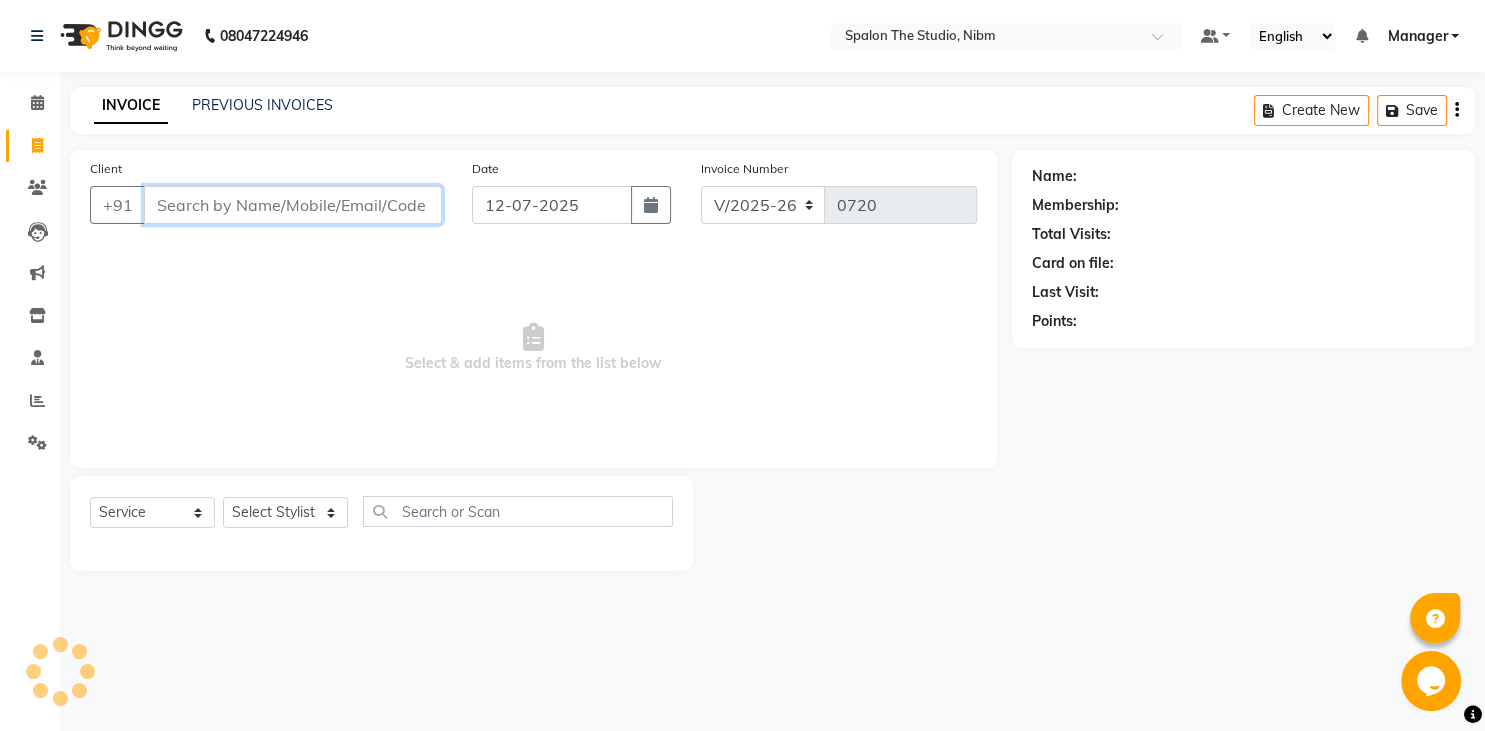 click on "Client" at bounding box center [293, 205] 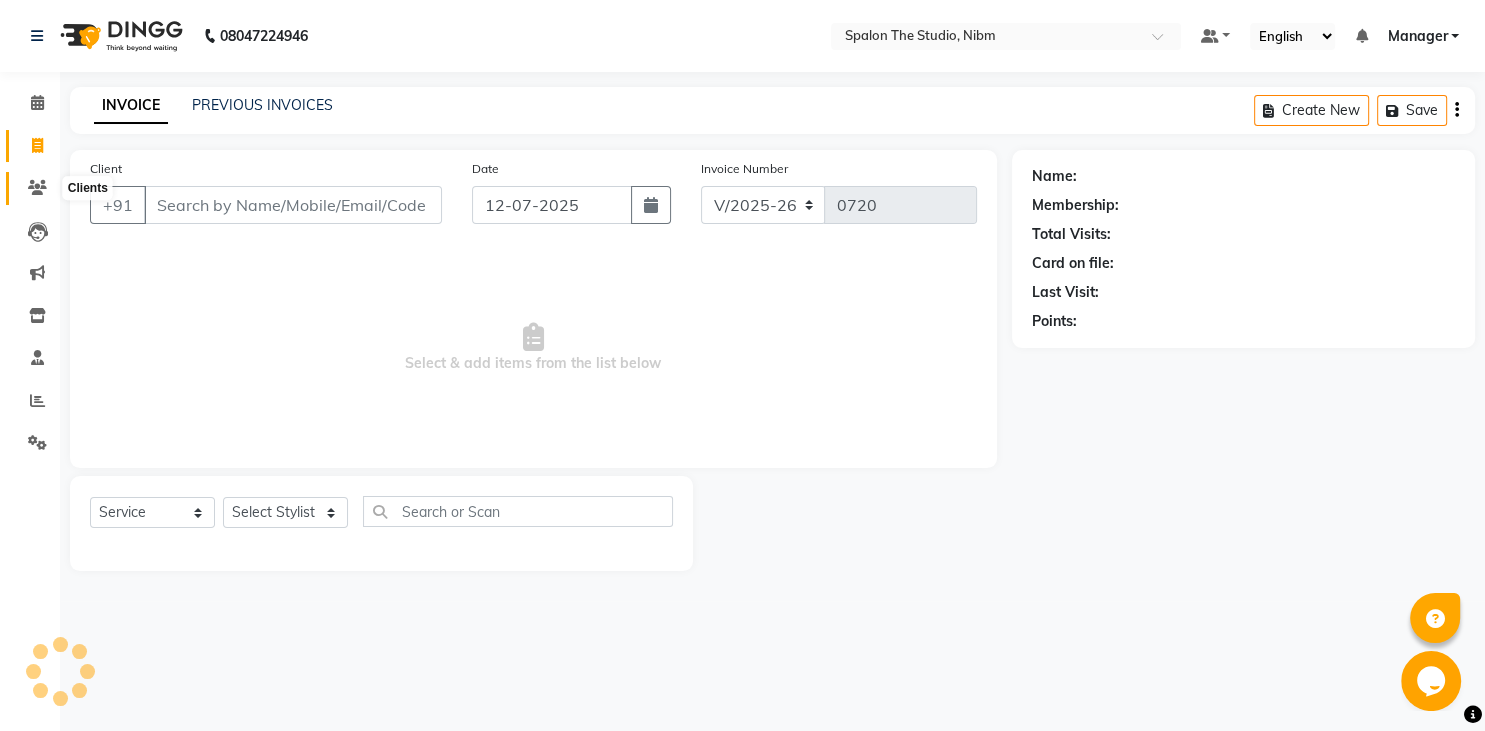 click 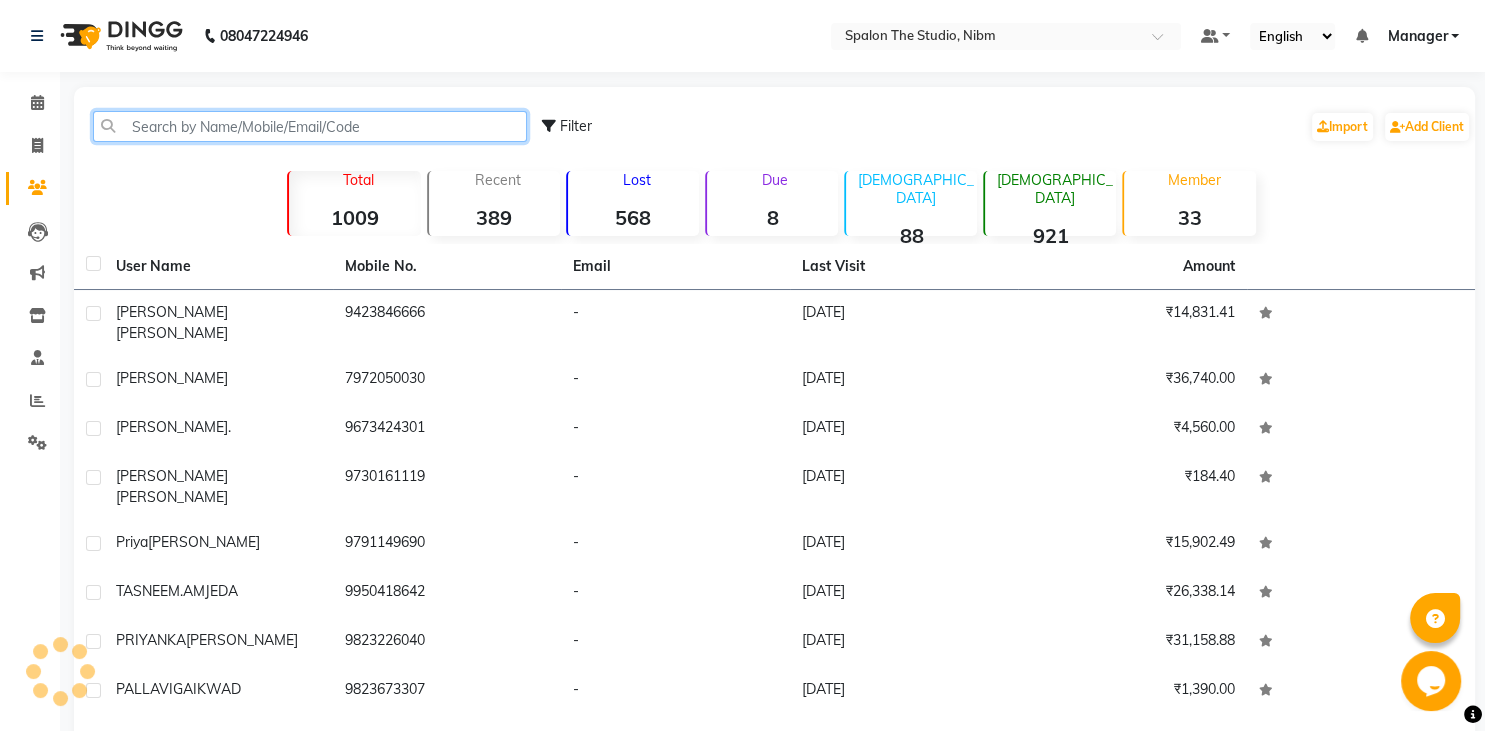 click 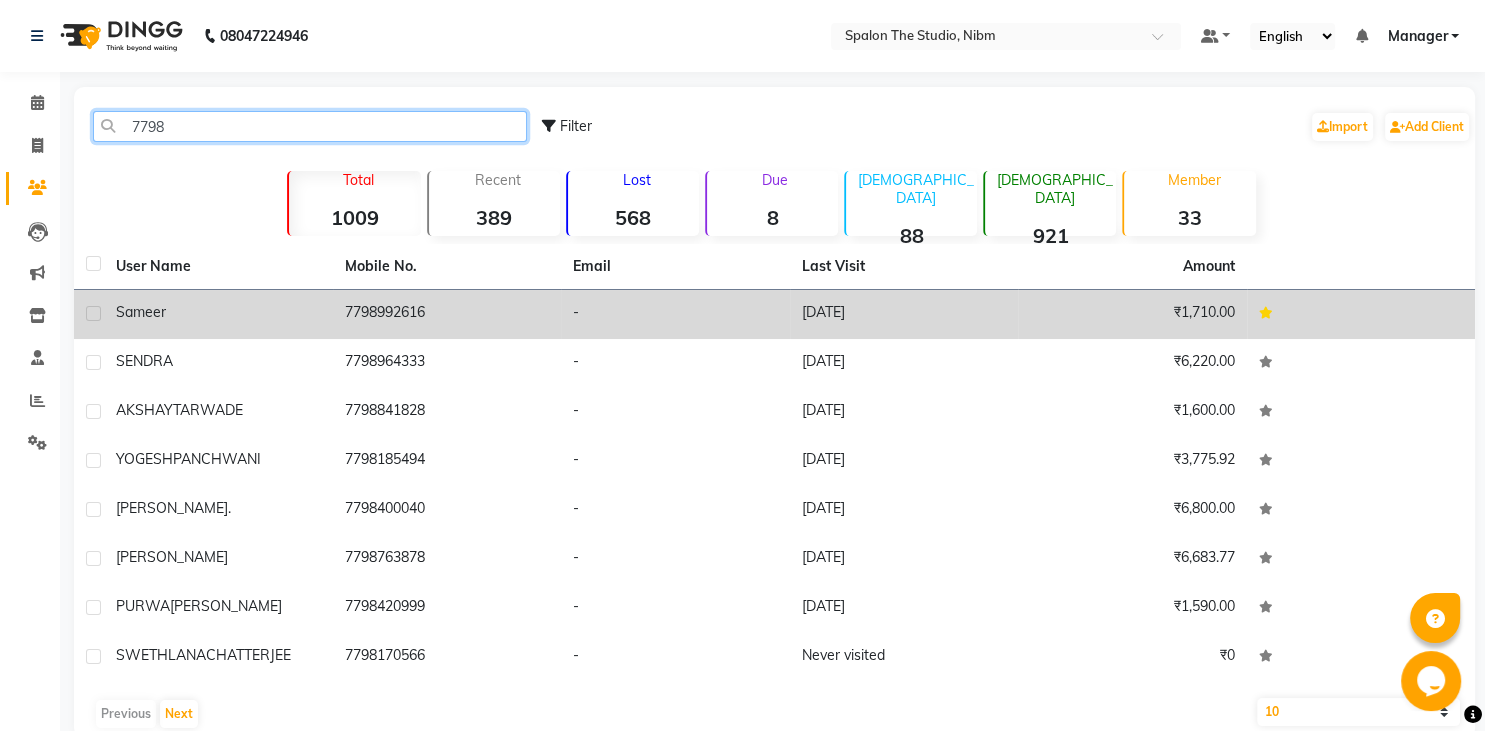 type on "7798" 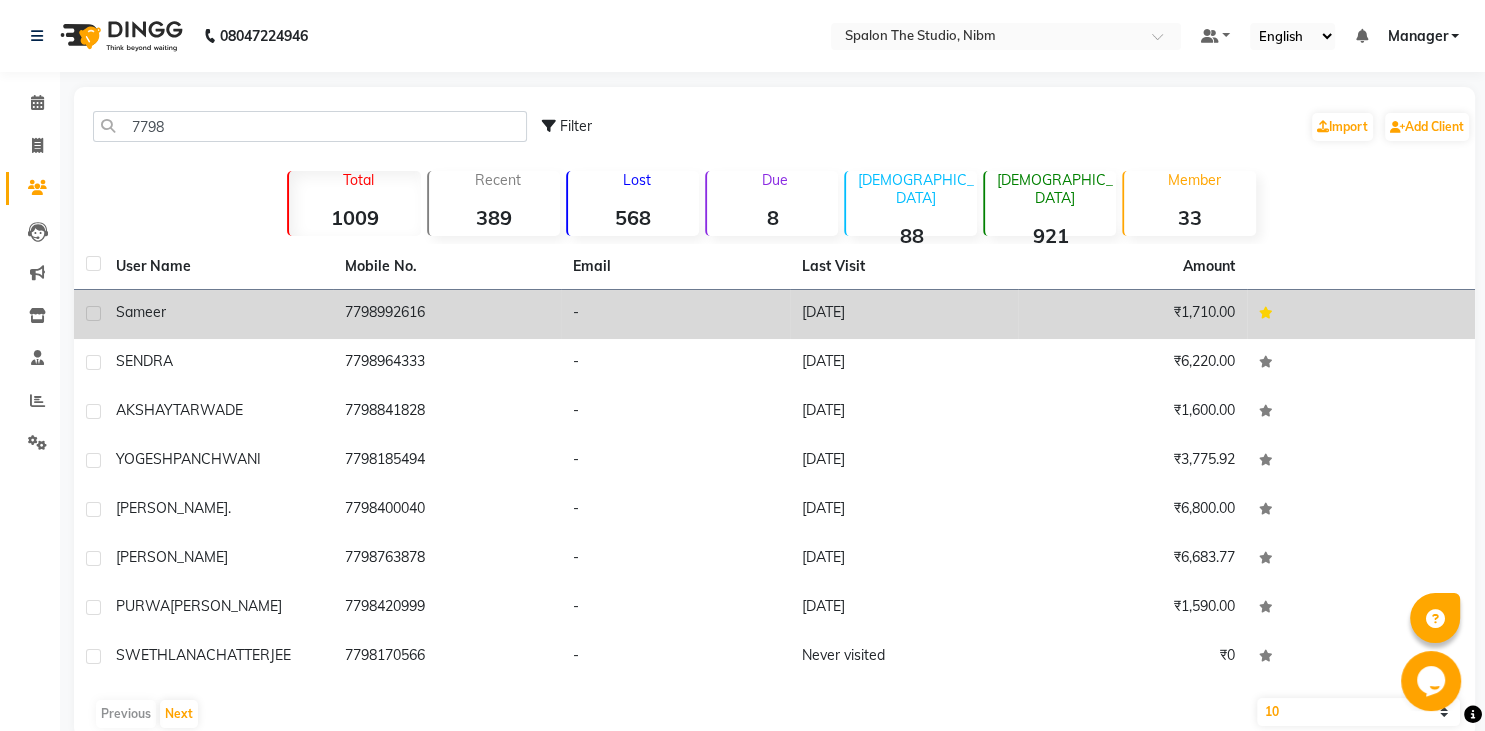click on "7798992616" 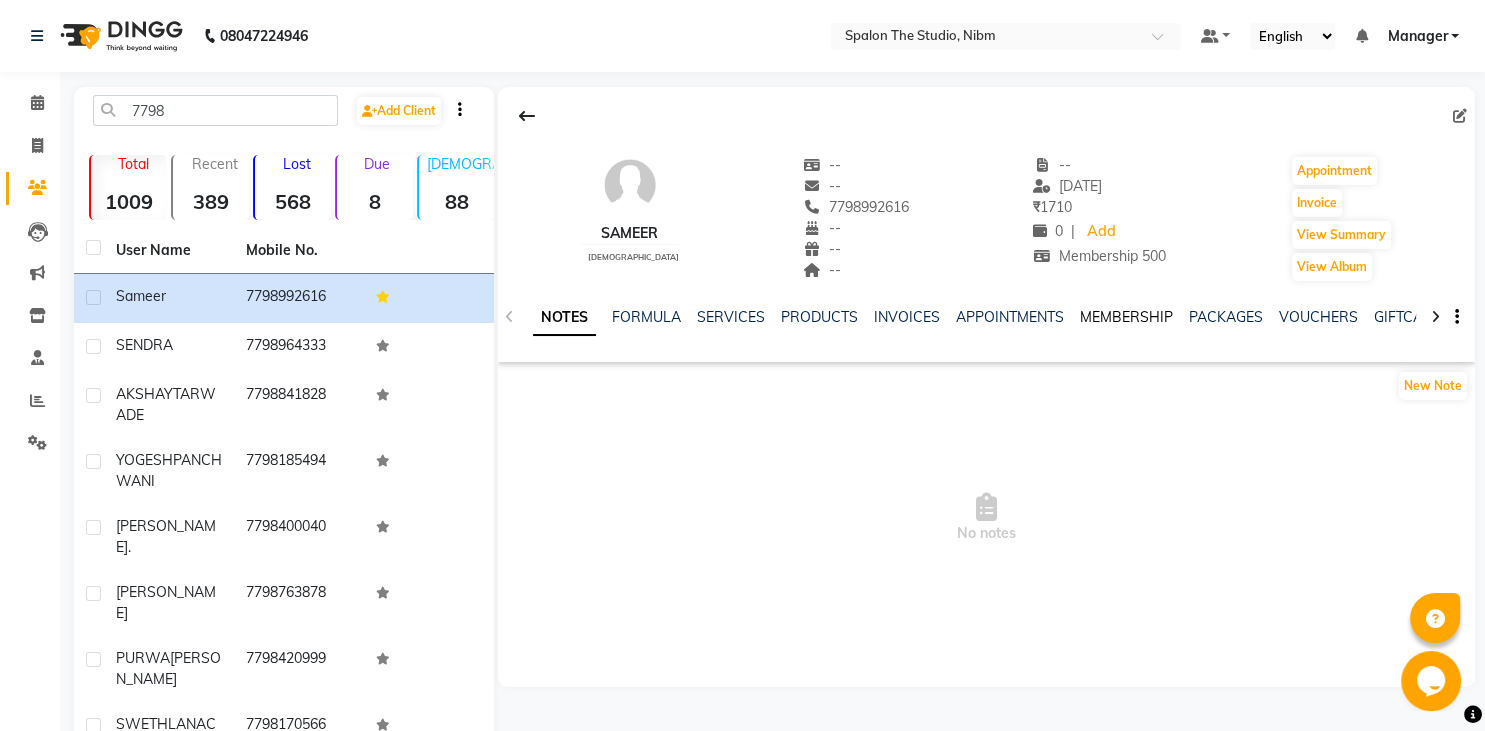 click on "MEMBERSHIP" 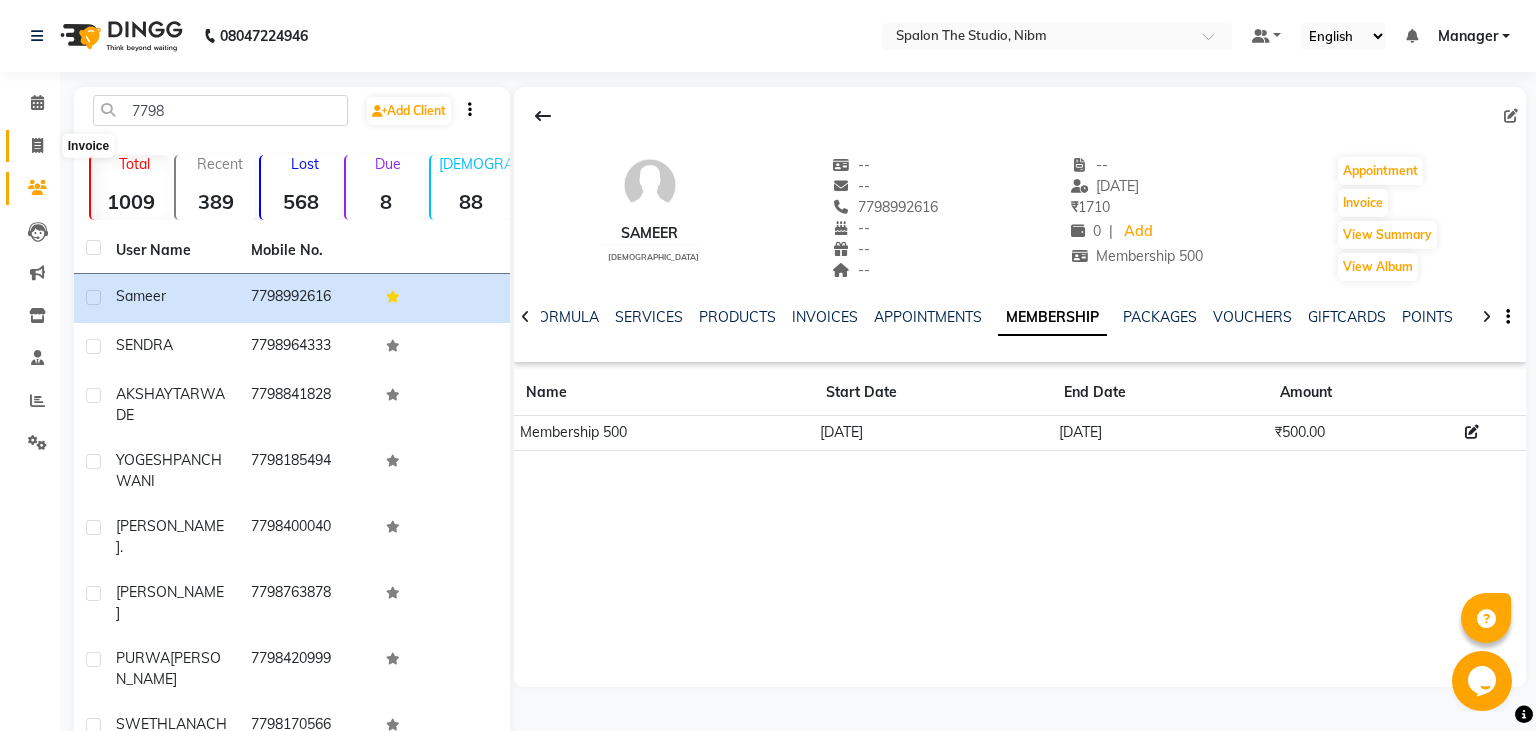 click 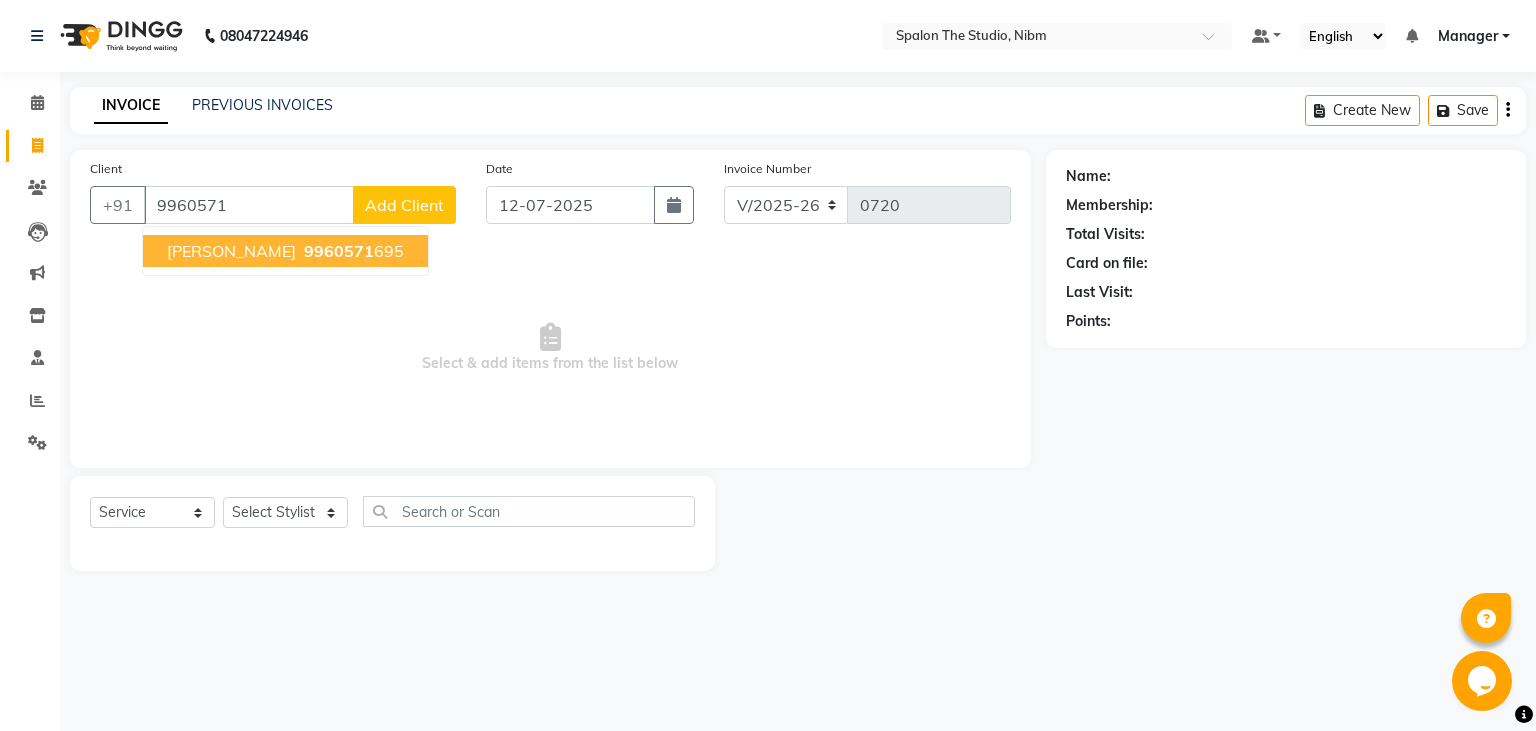 click on "[PERSON_NAME]" at bounding box center [231, 251] 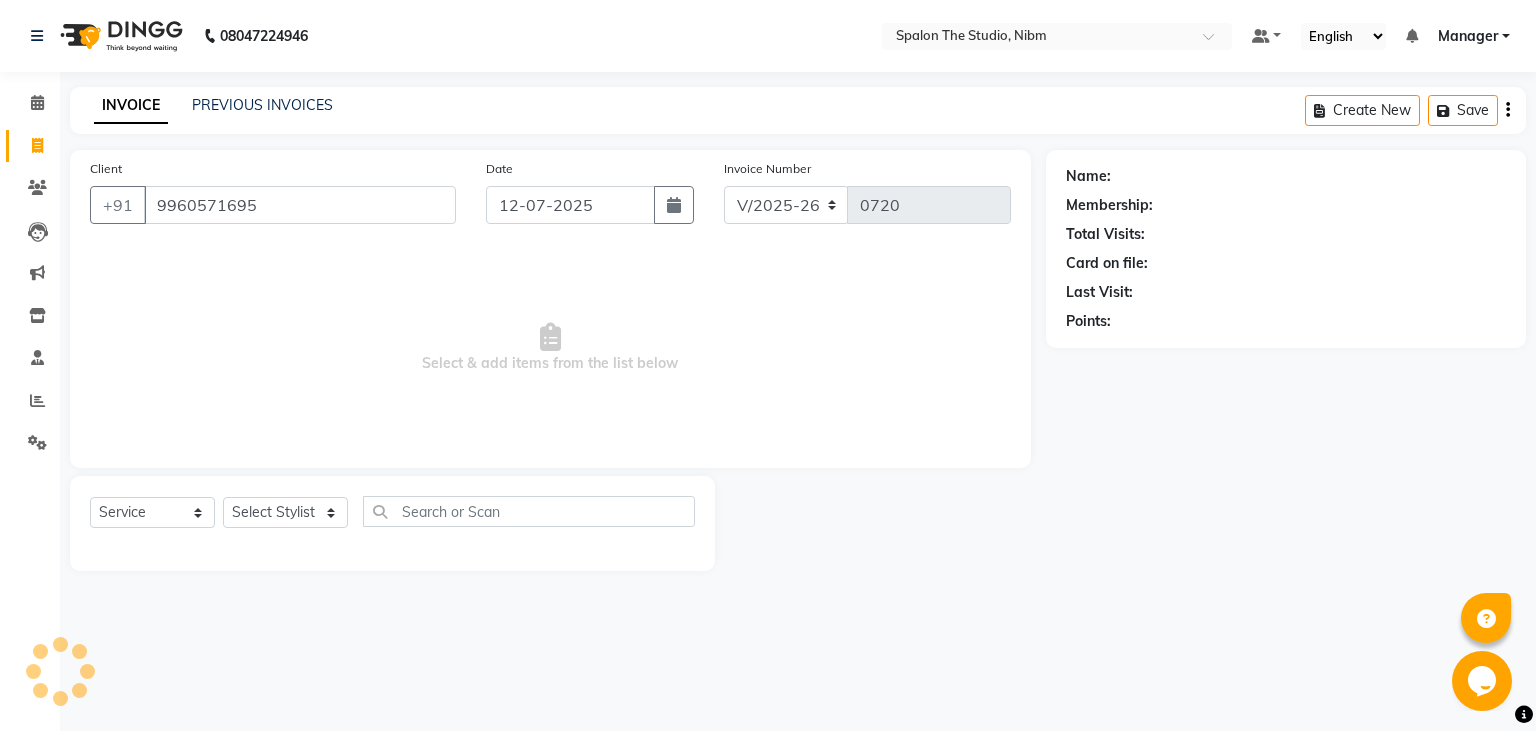type on "9960571695" 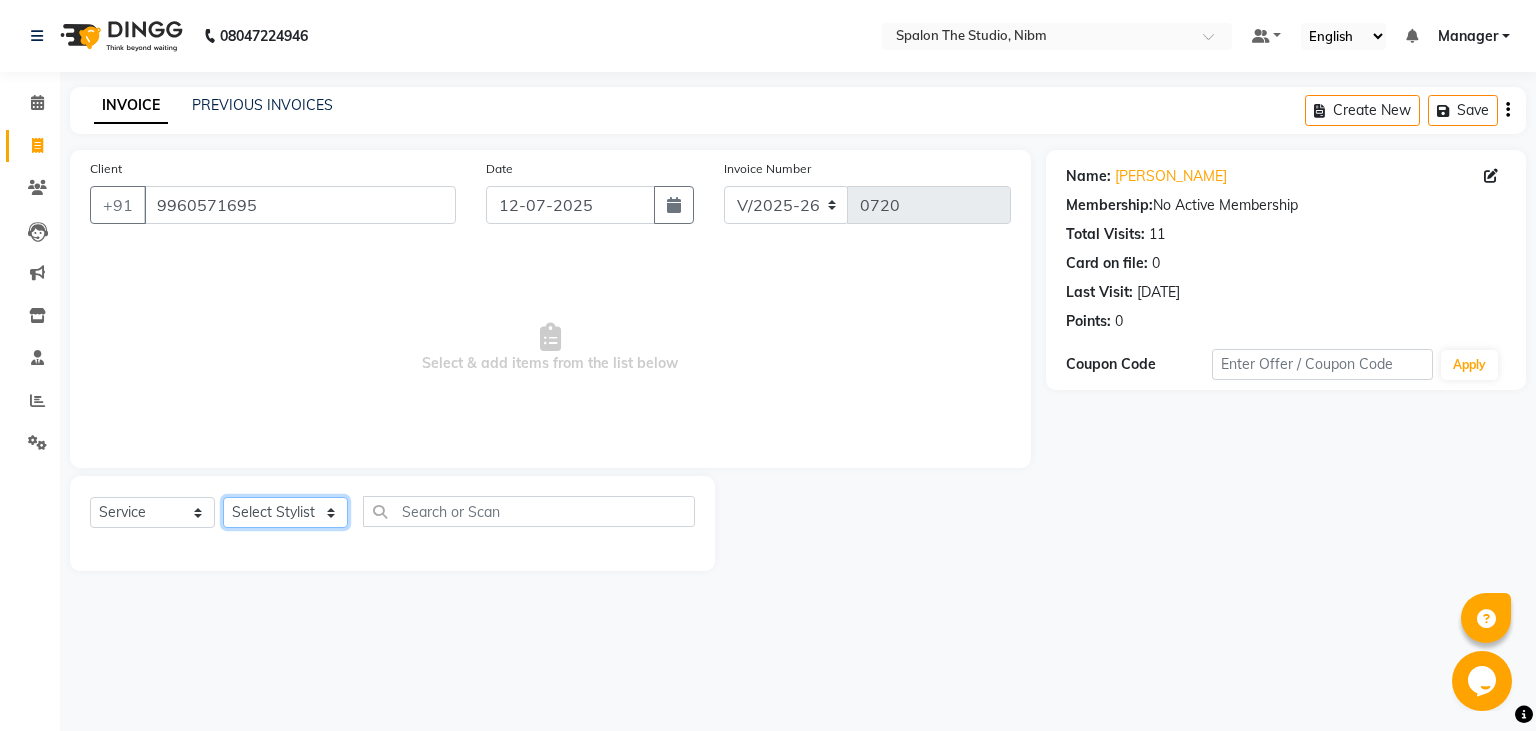 click on "Select Stylist AAYAT ARMAN [PERSON_NAME] [PERSON_NAME] [PERSON_NAME] Manager [PERSON_NAME] [PERSON_NAME] SUMIT [PERSON_NAME]" 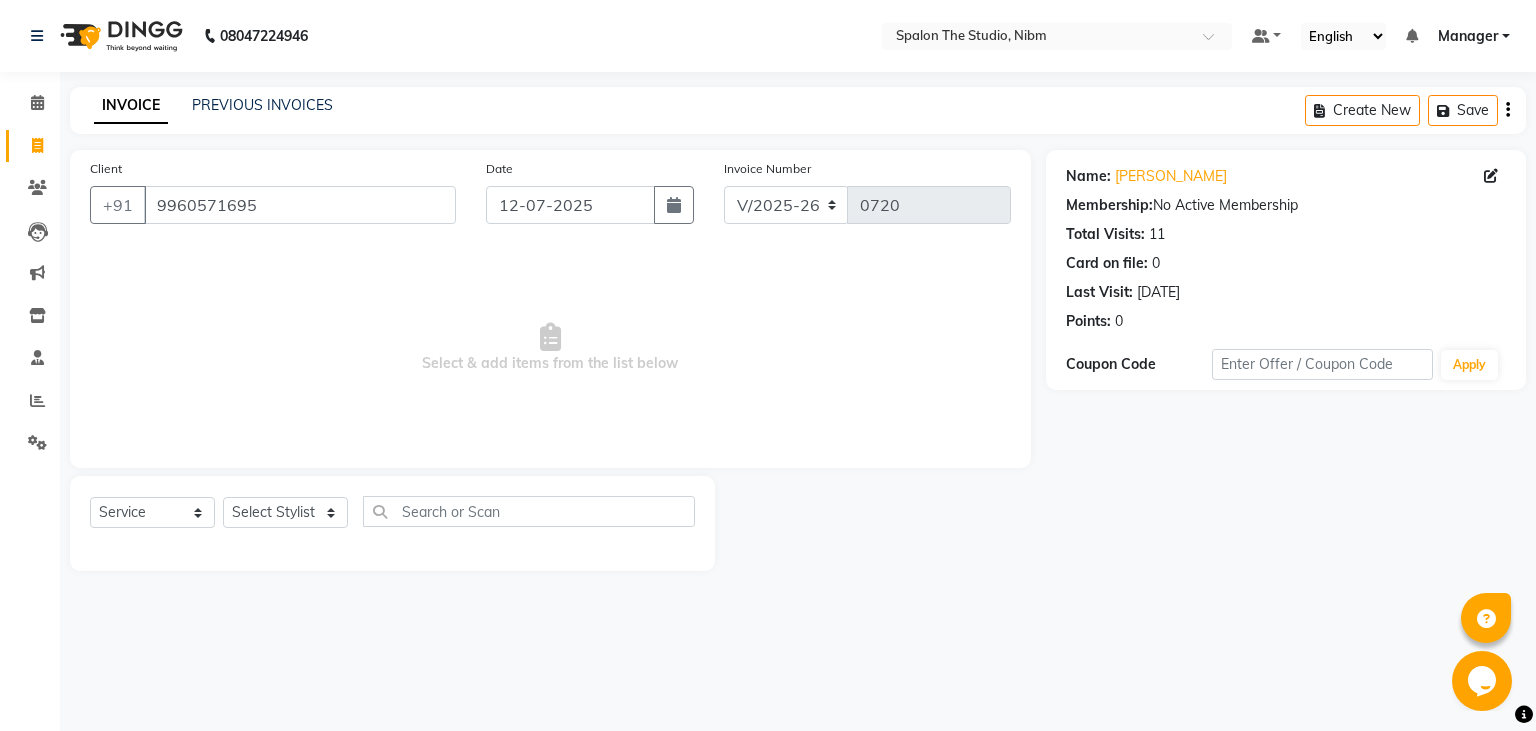 click on "Select & add items from the list below" at bounding box center [550, 348] 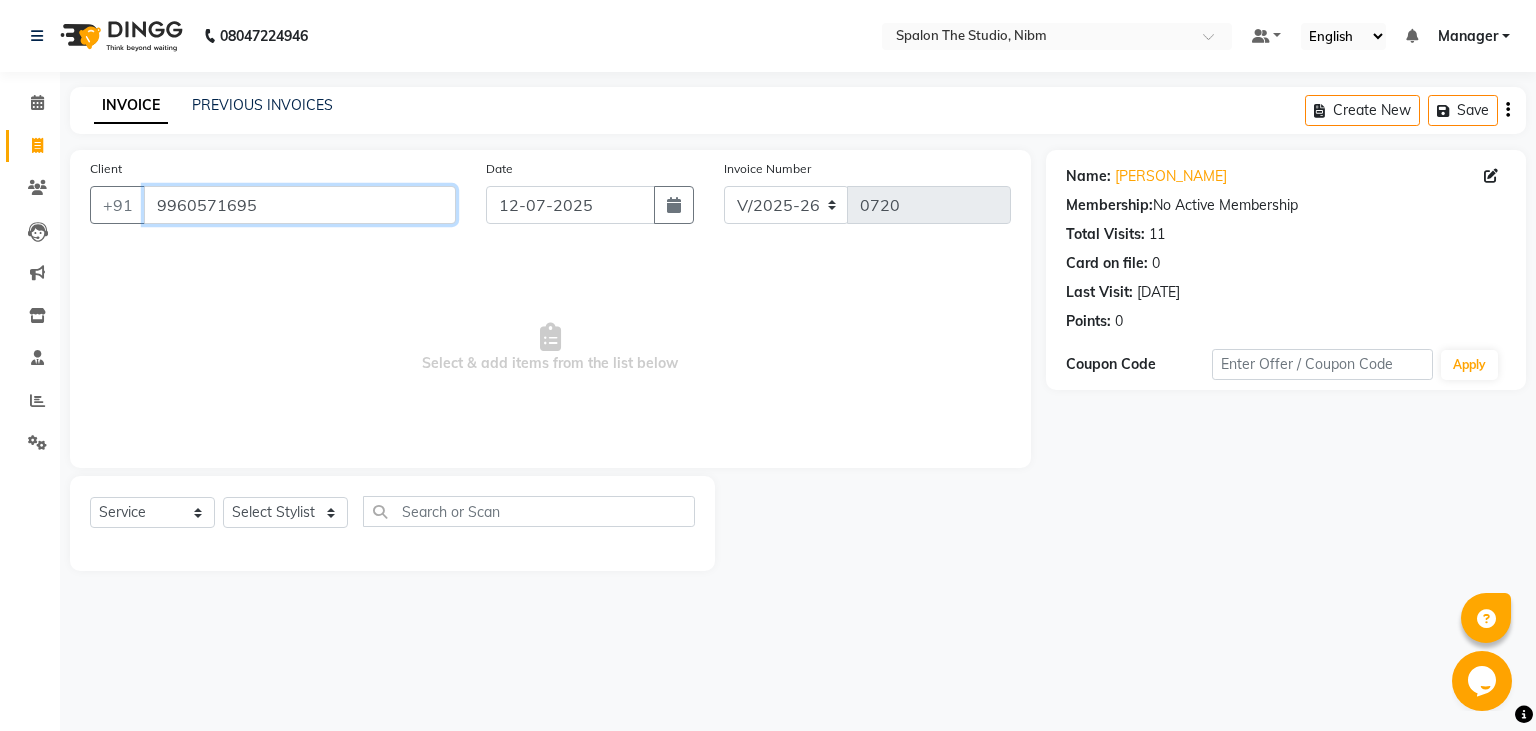 click on "9960571695" at bounding box center (300, 205) 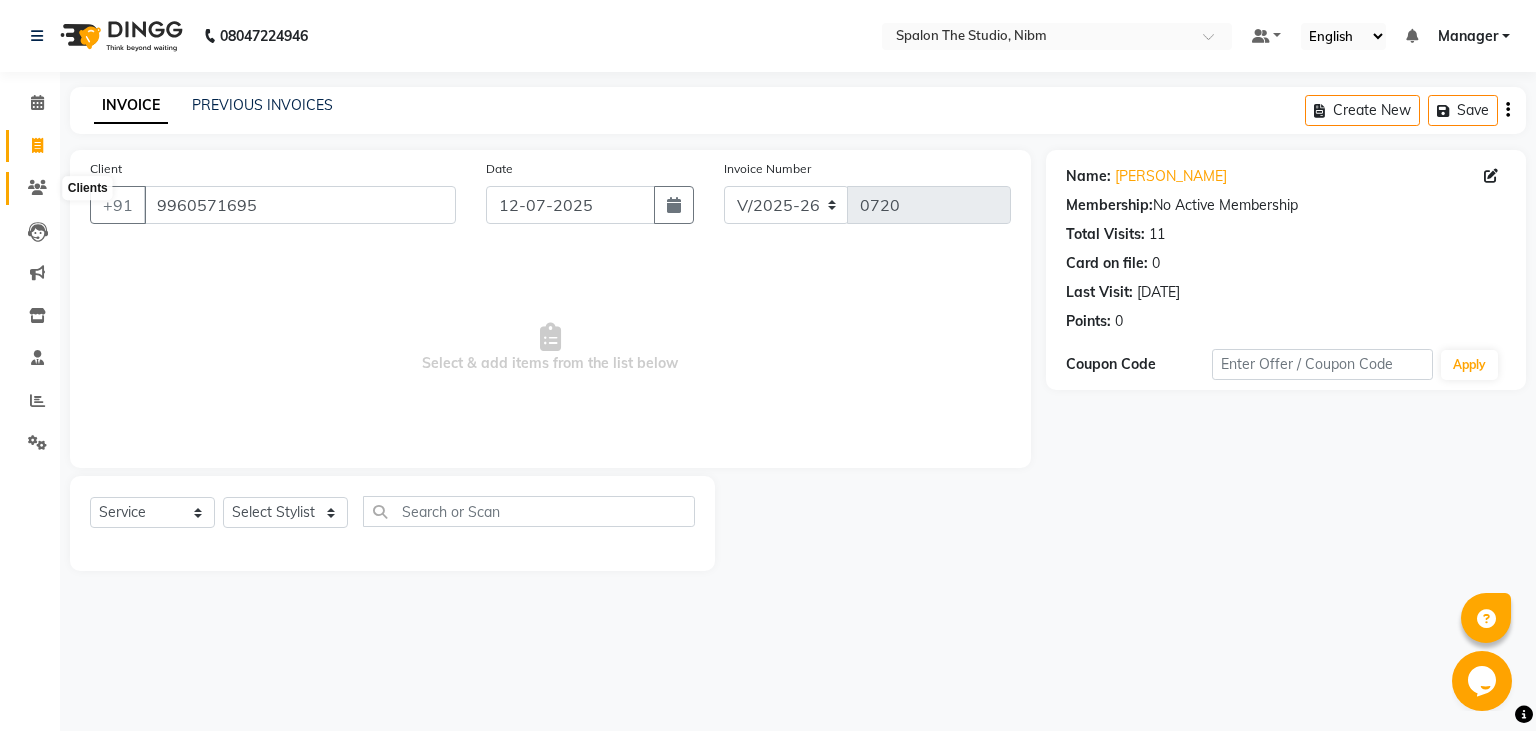 click 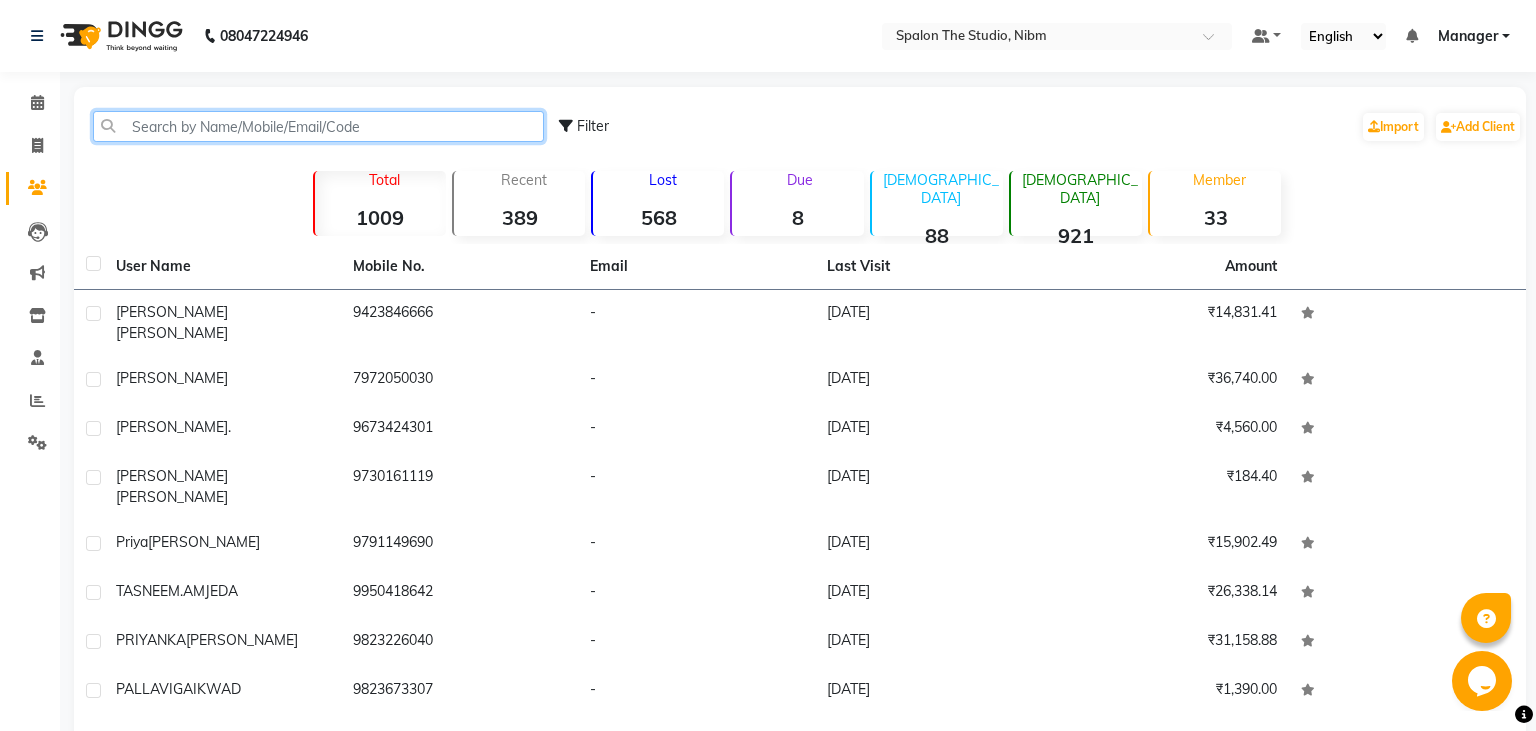 click 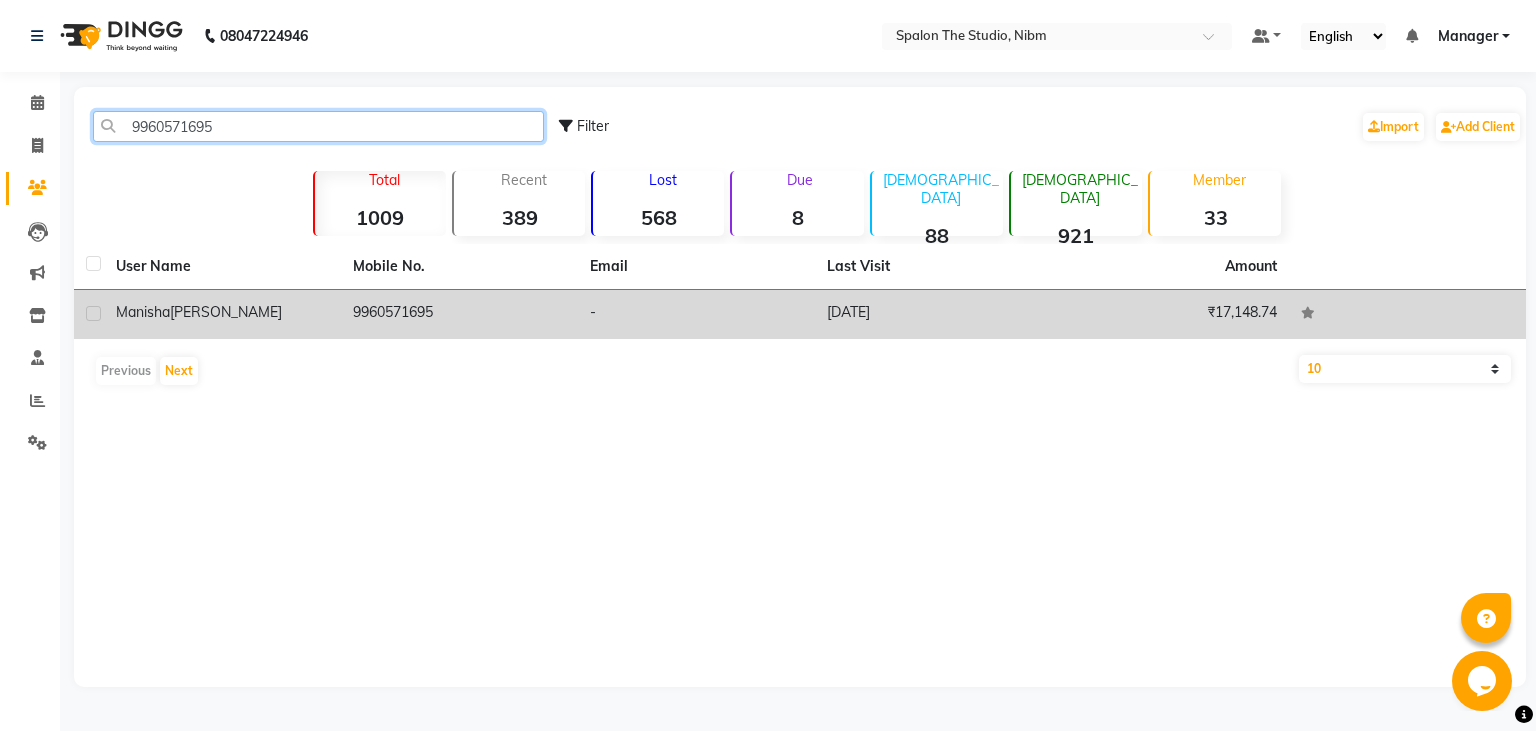 type on "9960571695" 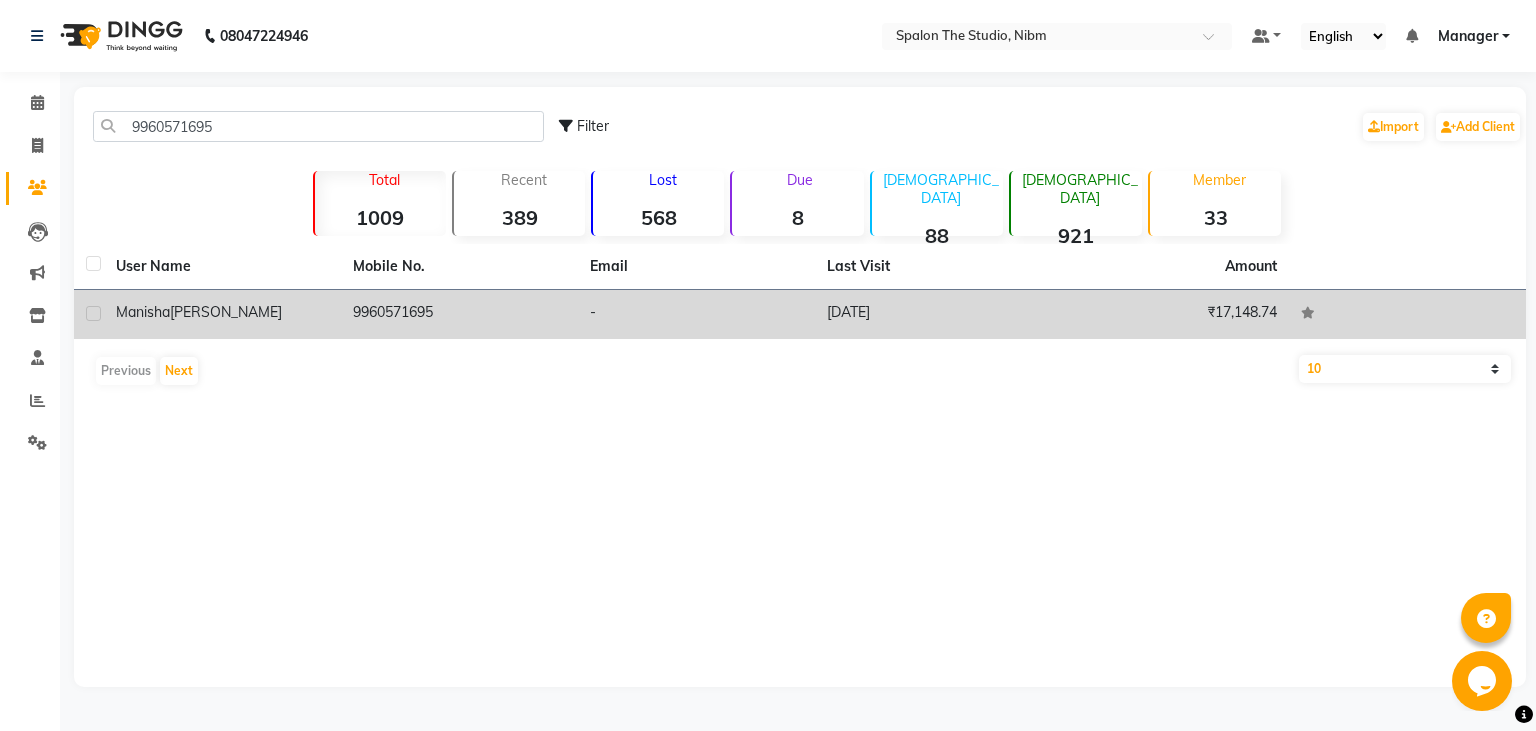 click on "[PERSON_NAME]" 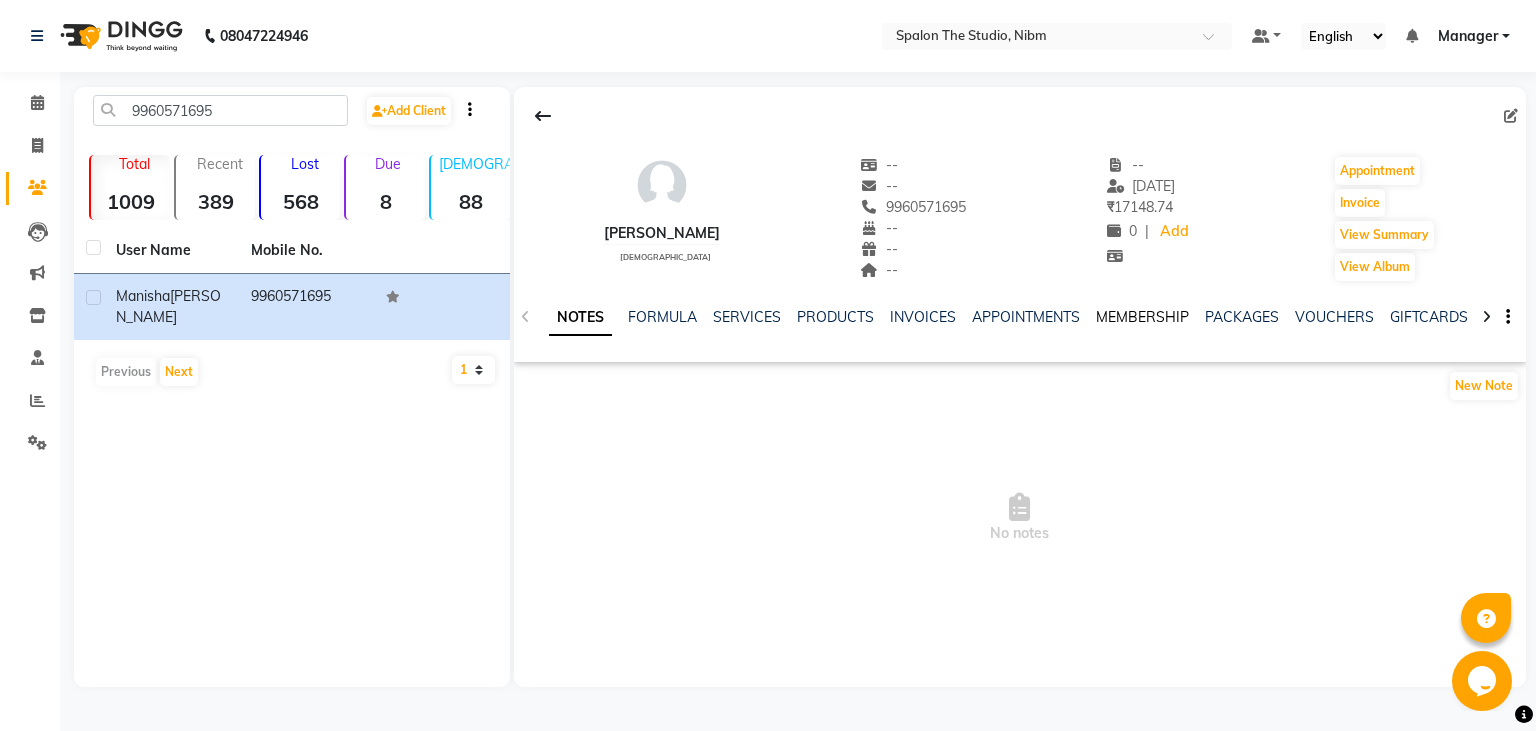 click on "MEMBERSHIP" 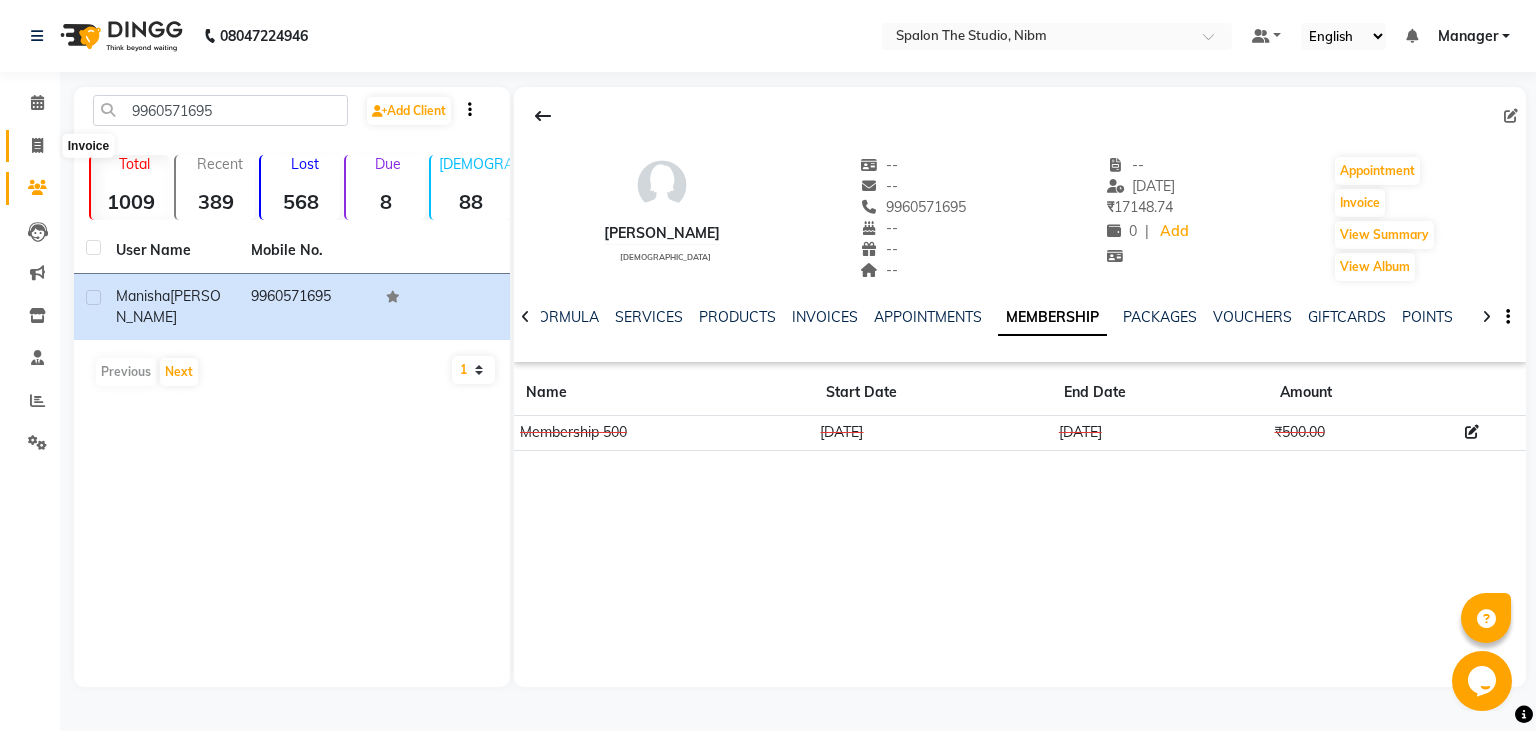 click 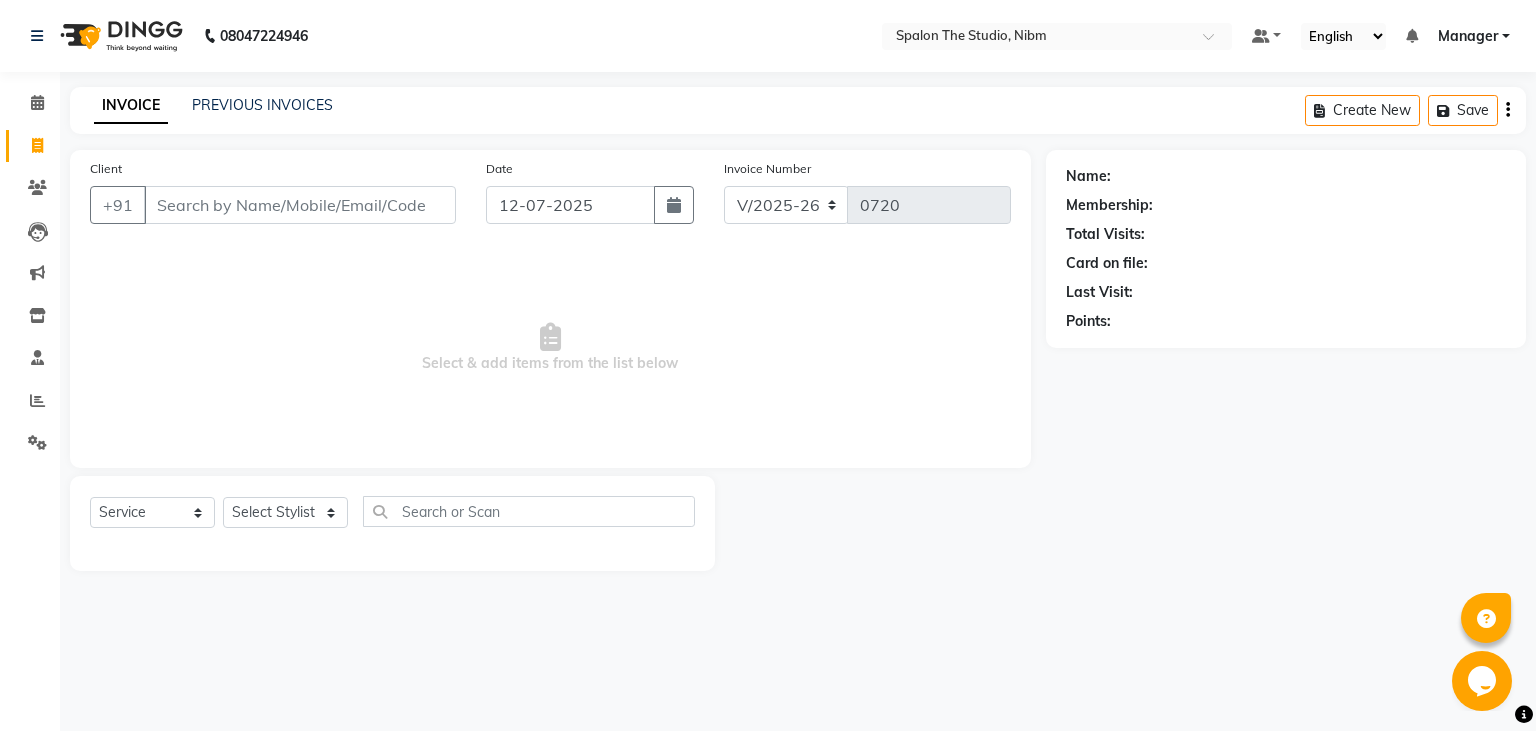 click on "Client" at bounding box center (300, 205) 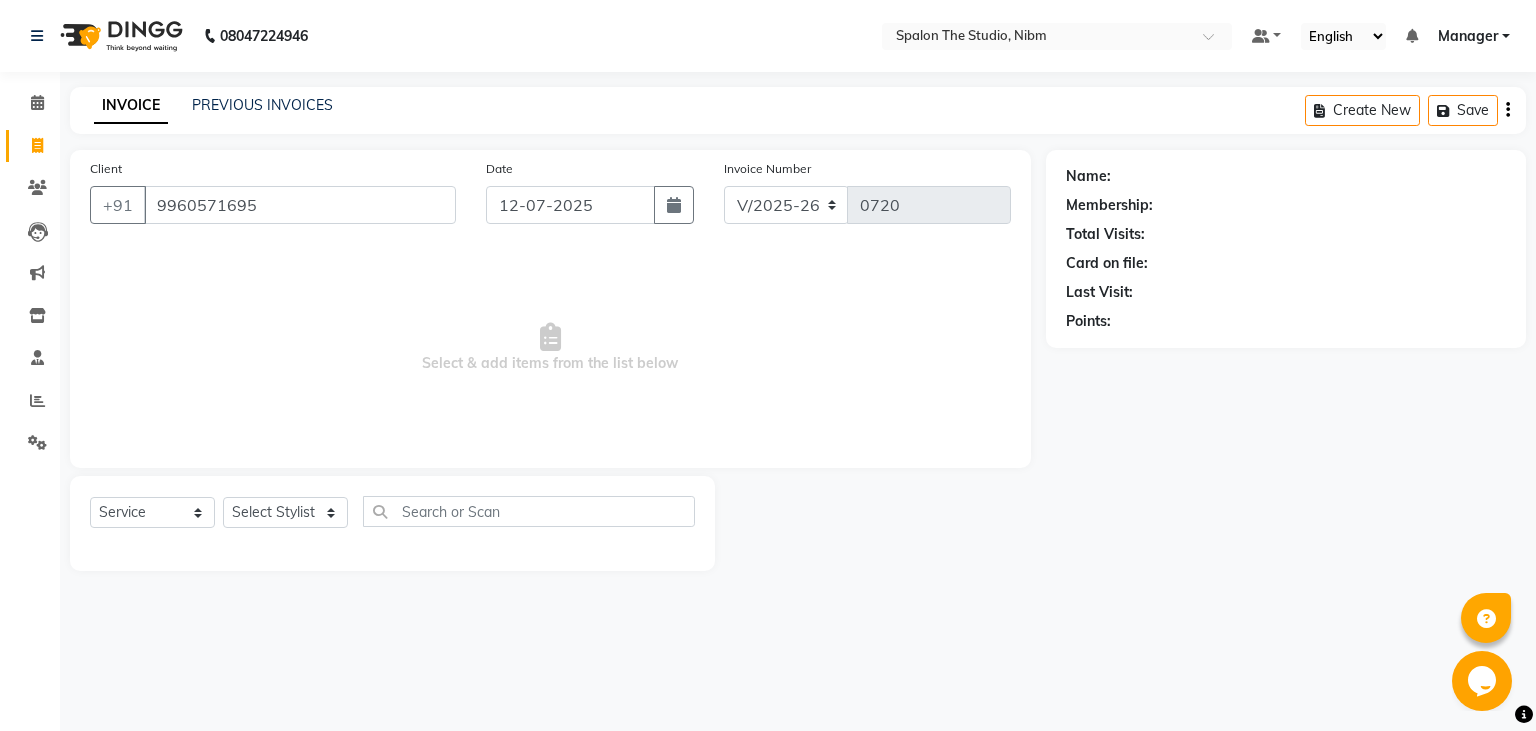 type on "9960571695" 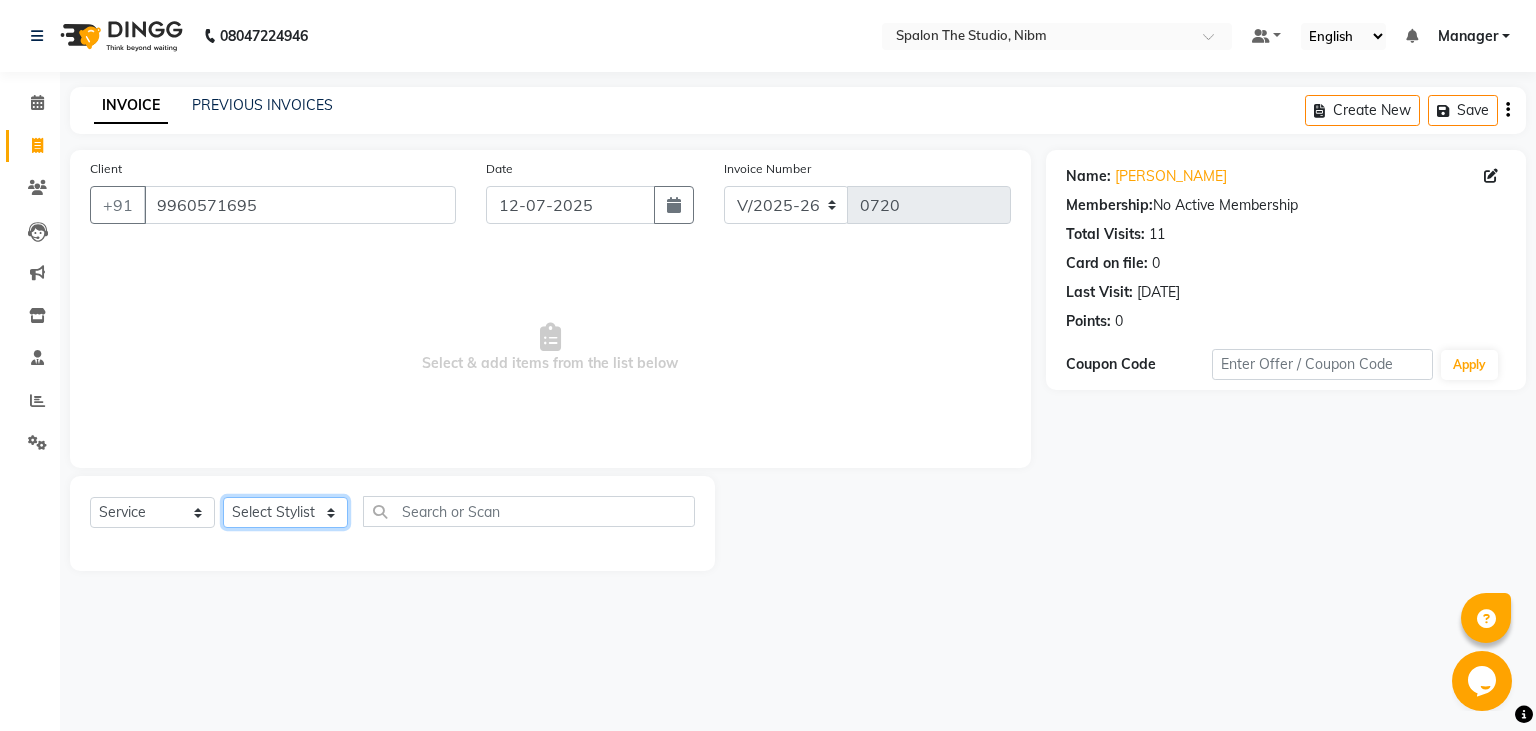 click on "Select Stylist AAYAT ARMAN [PERSON_NAME] [PERSON_NAME] [PERSON_NAME] Manager [PERSON_NAME] [PERSON_NAME] SUMIT [PERSON_NAME]" 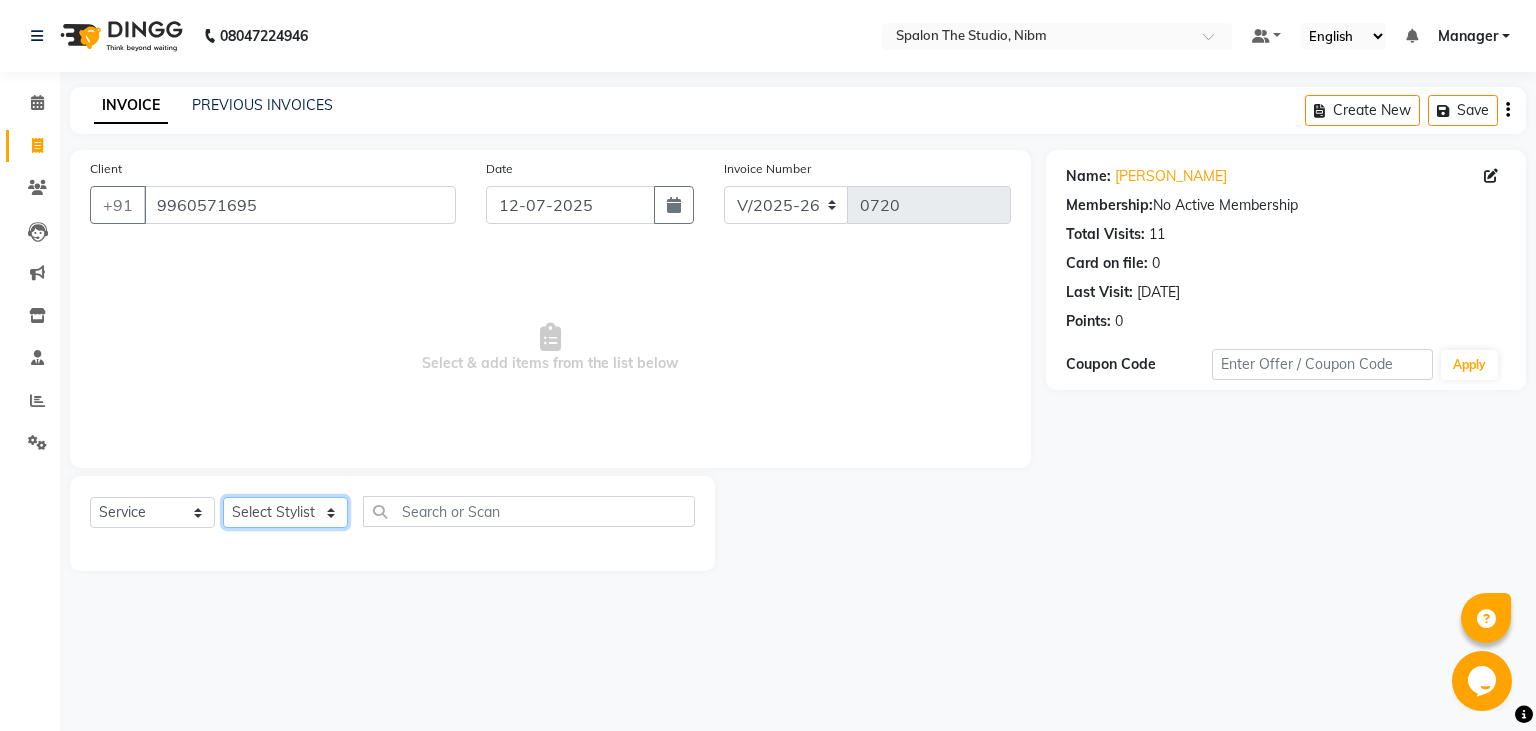 select on "44711" 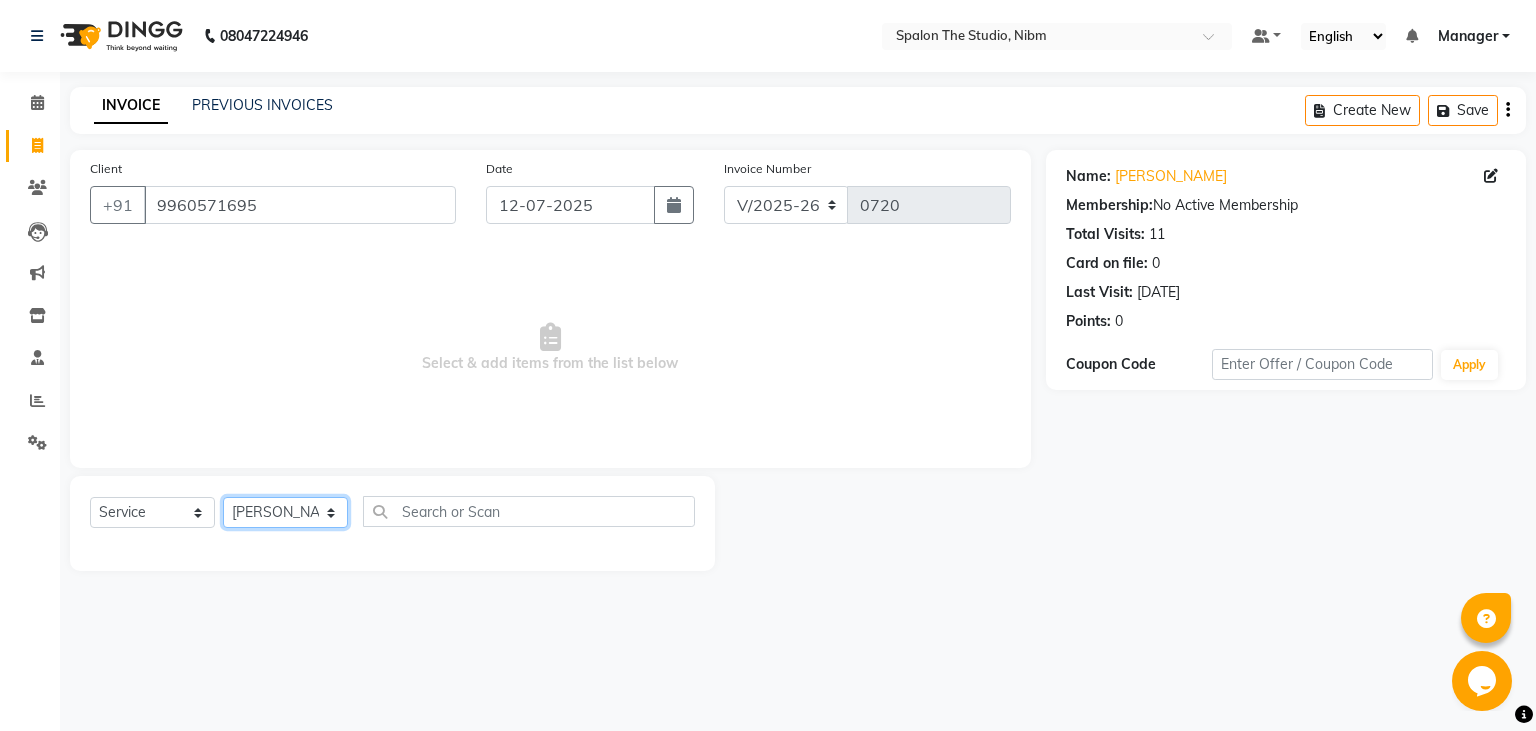 click on "[PERSON_NAME]" 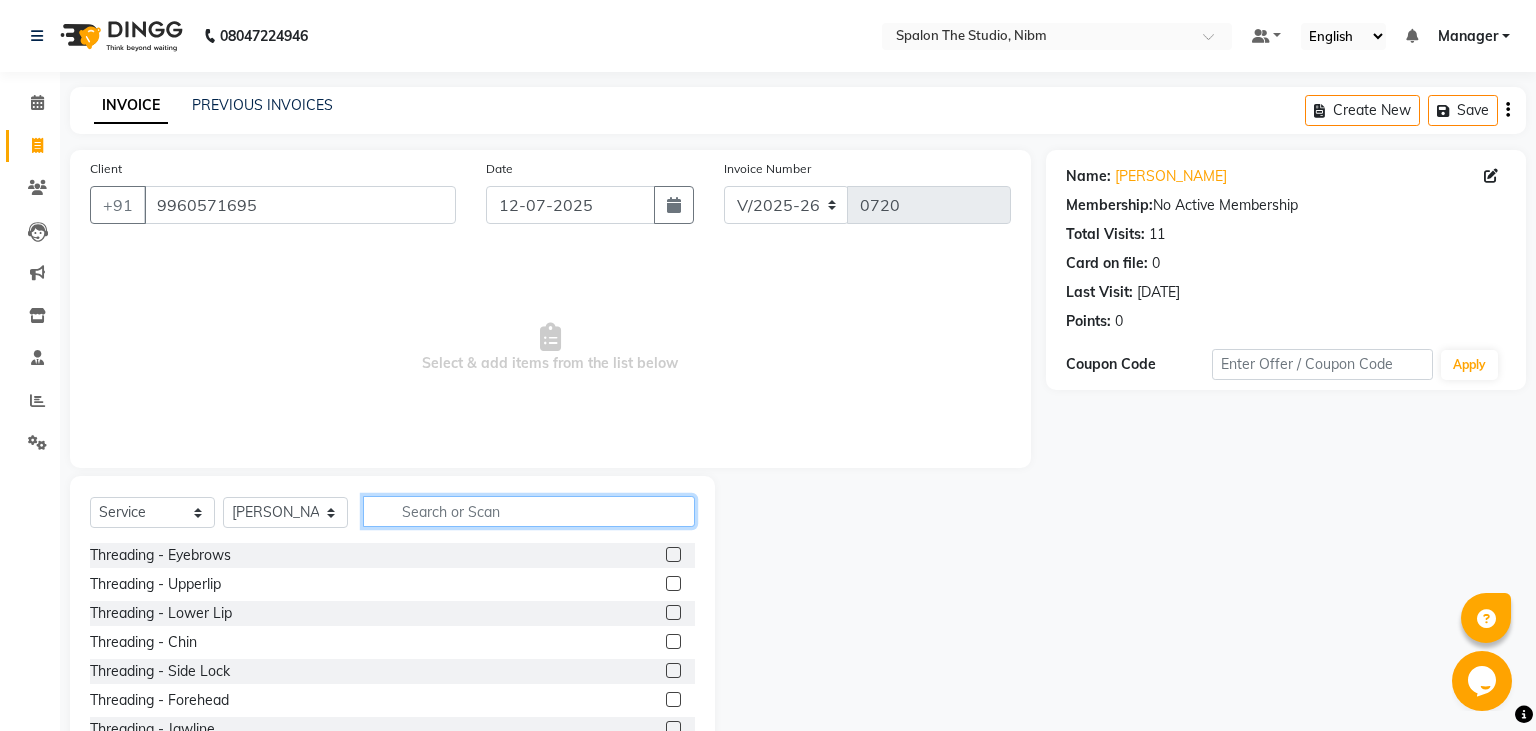 click 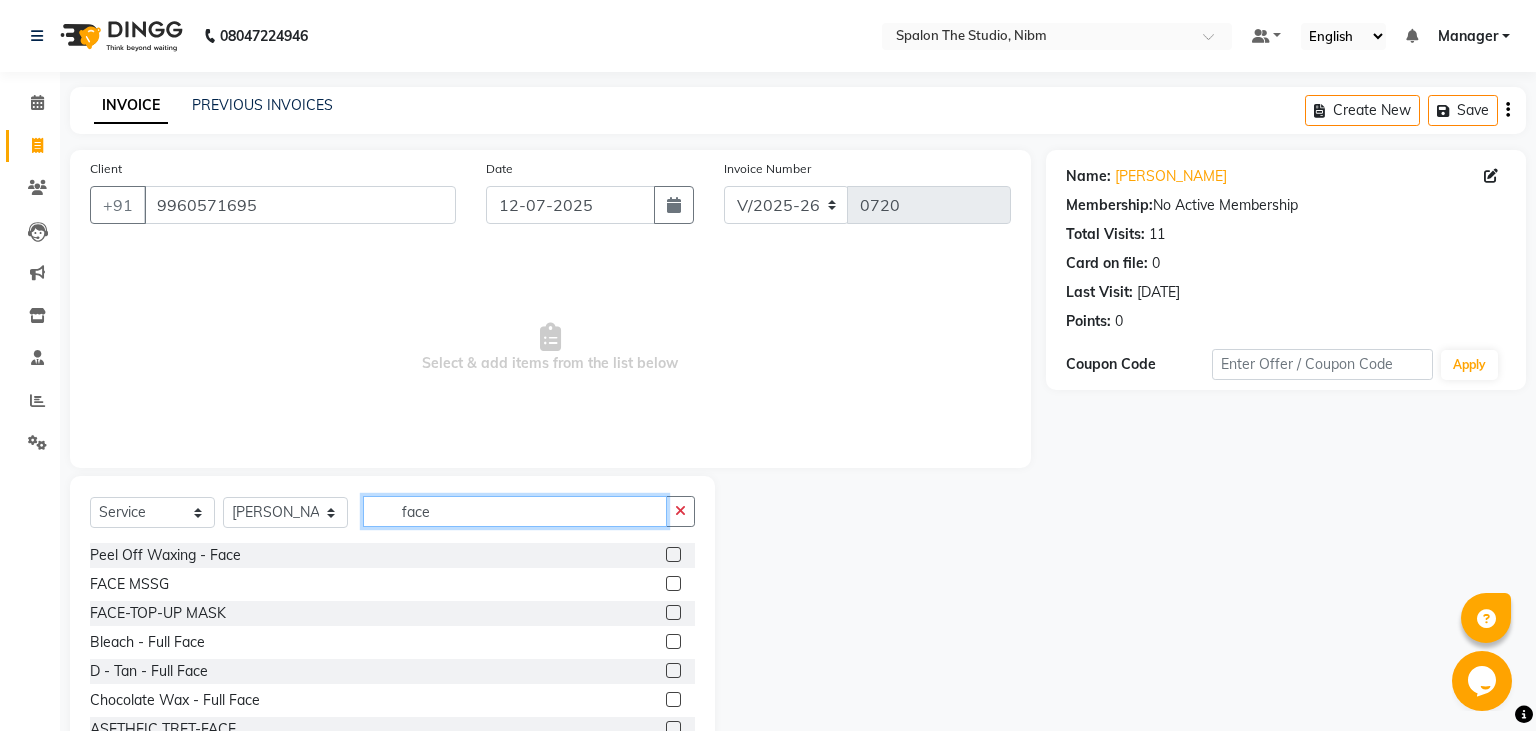 type on "face" 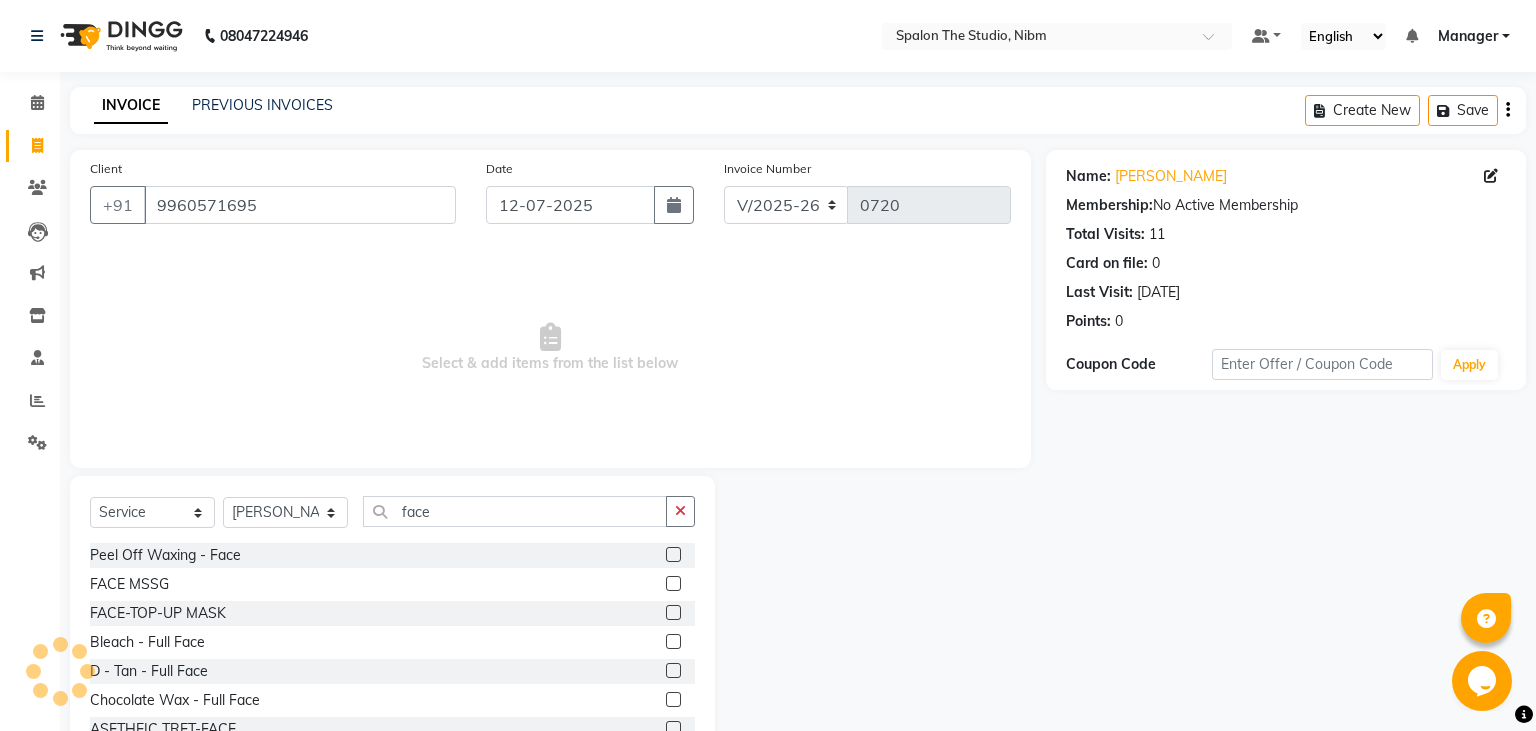 click 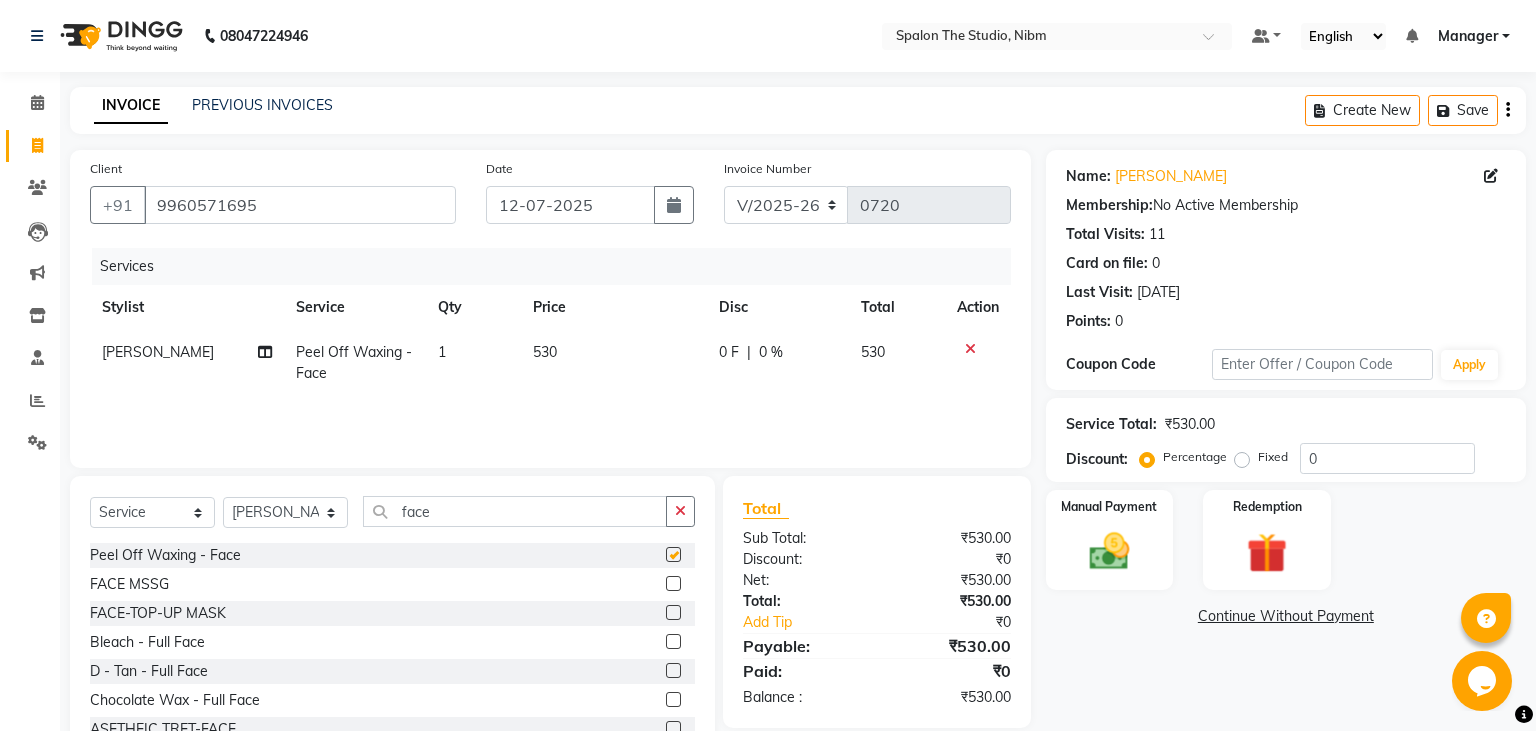checkbox on "false" 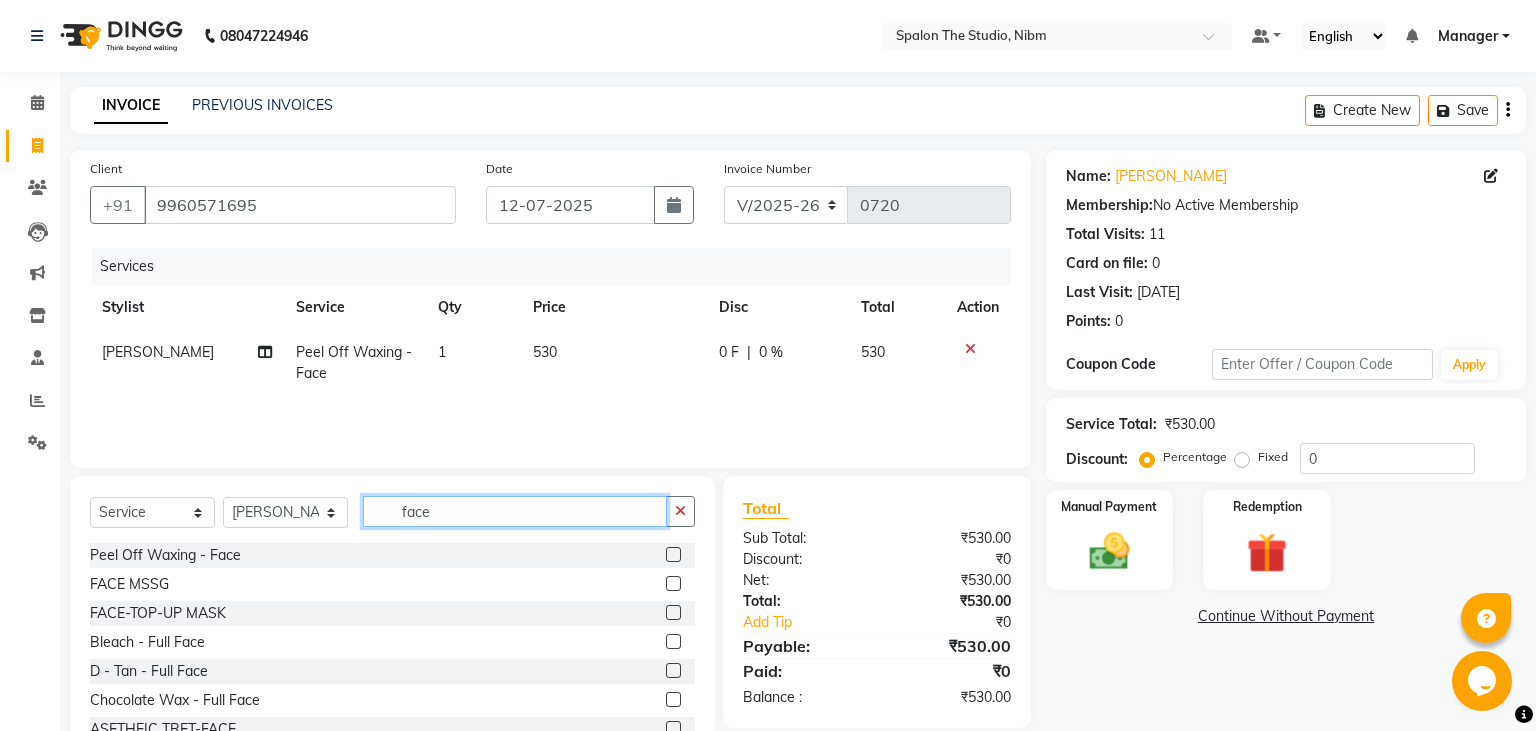 click on "face" 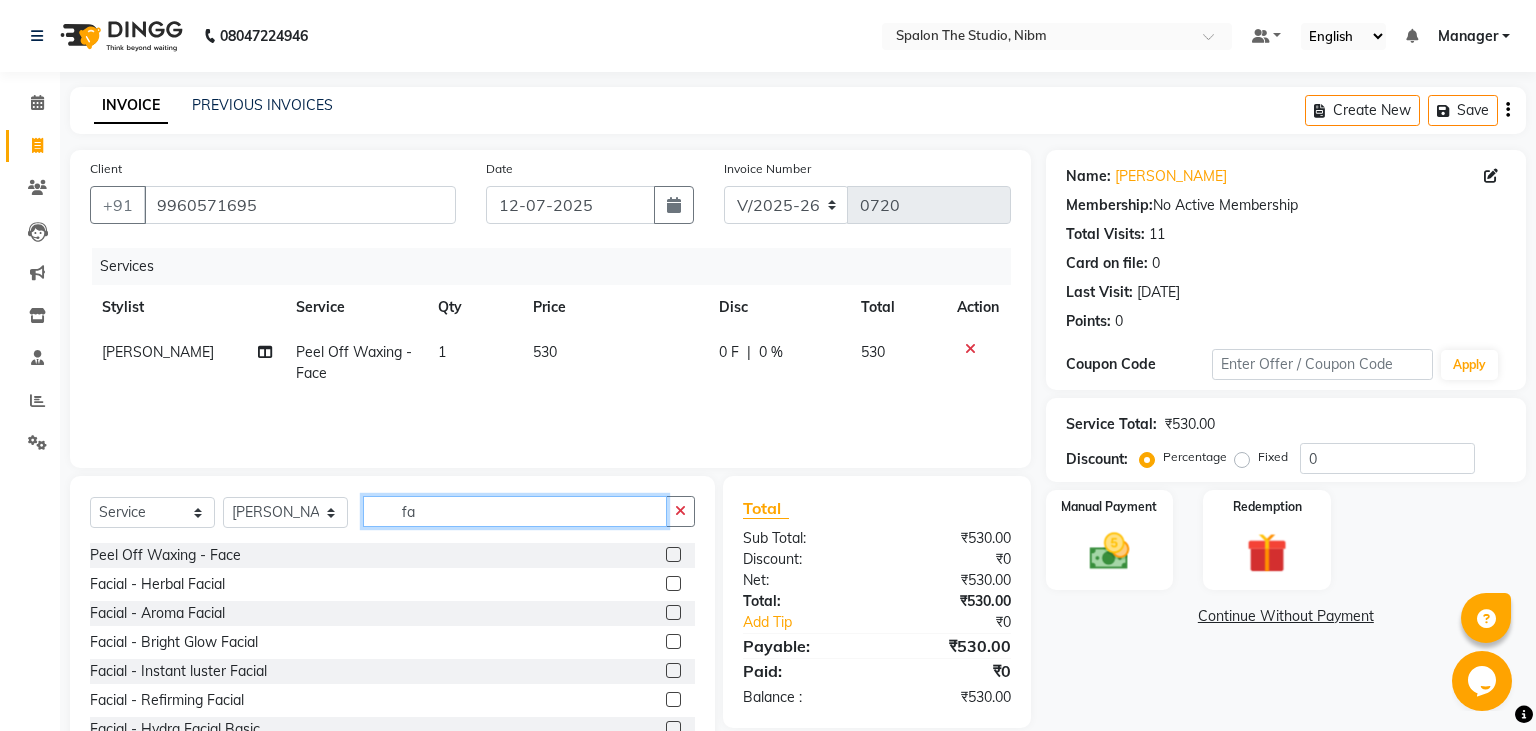 type on "f" 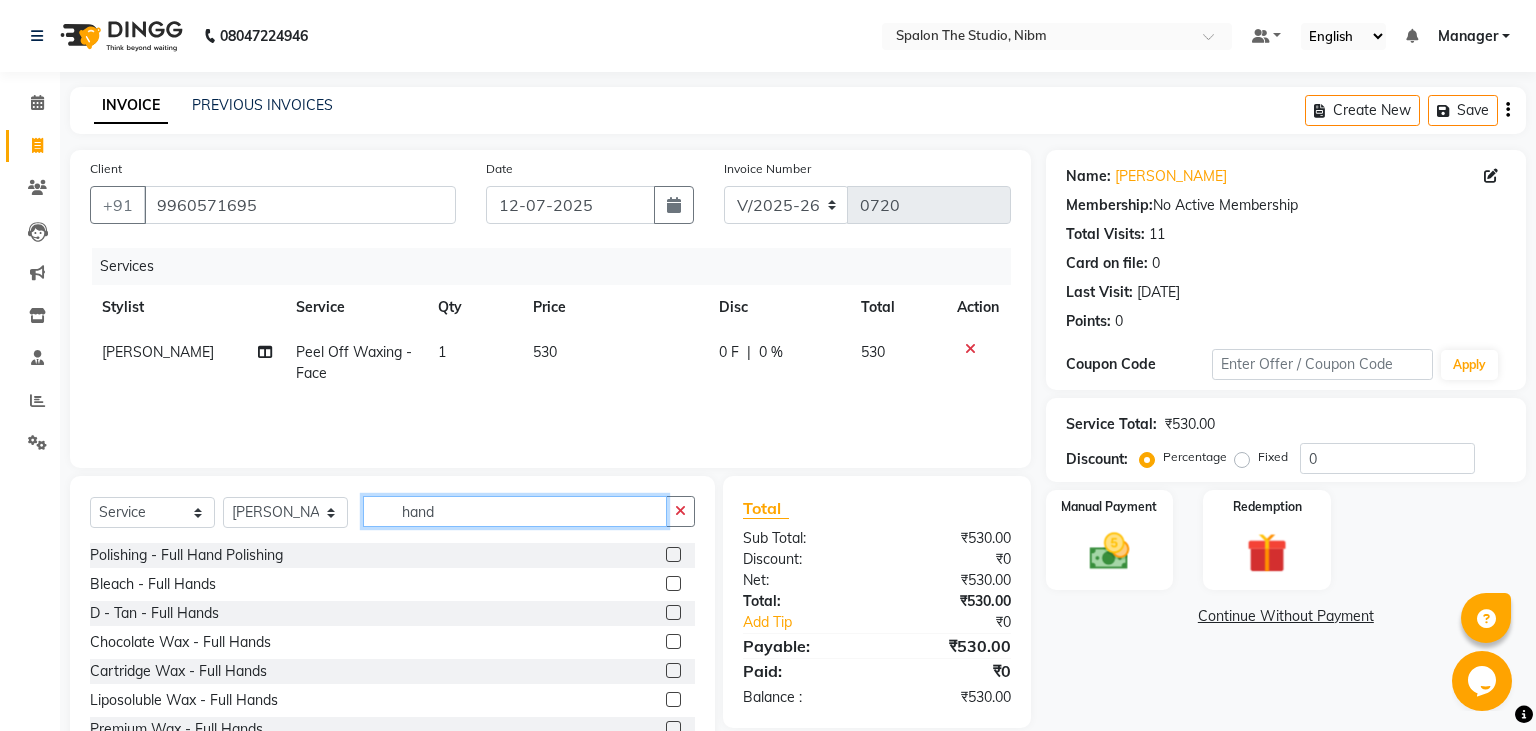 type on "hand" 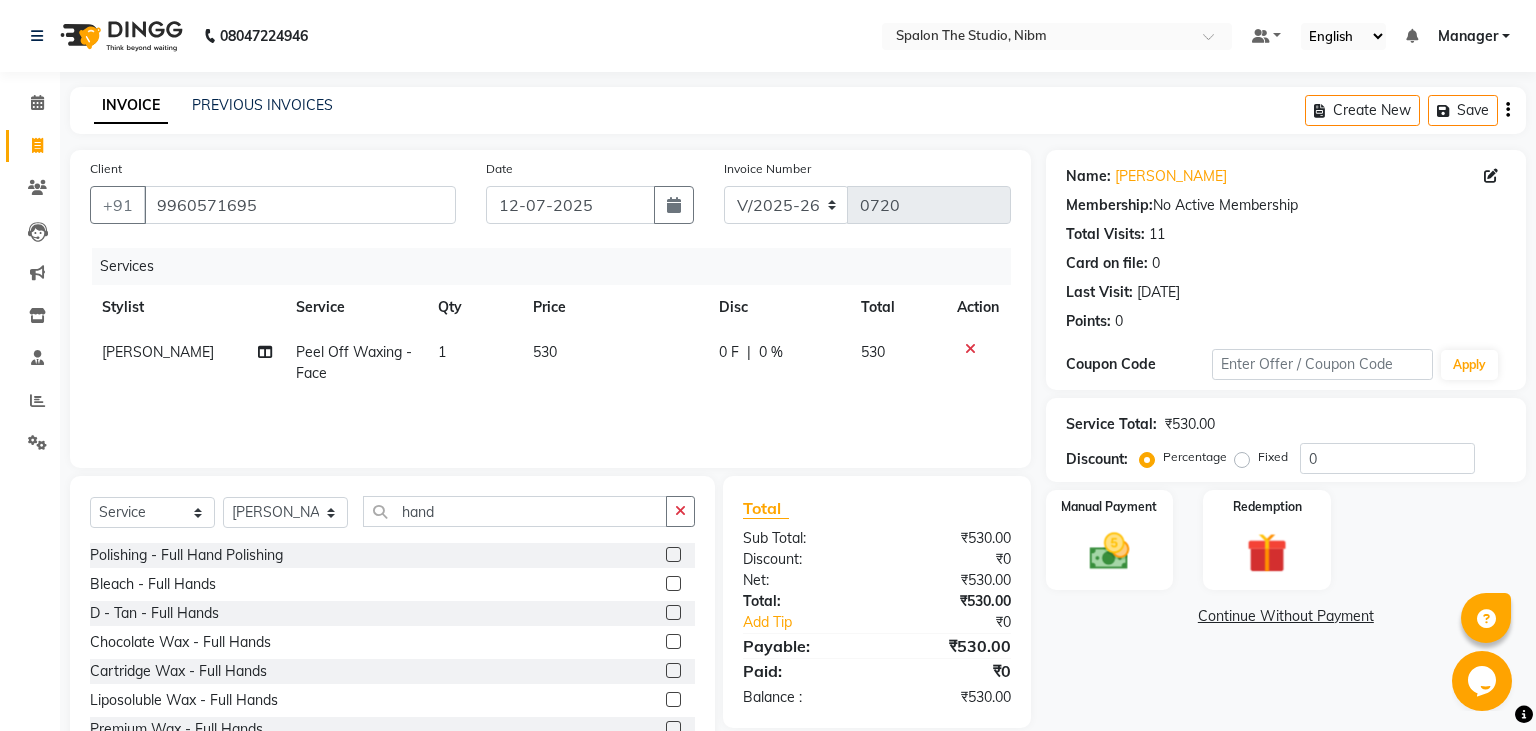 click 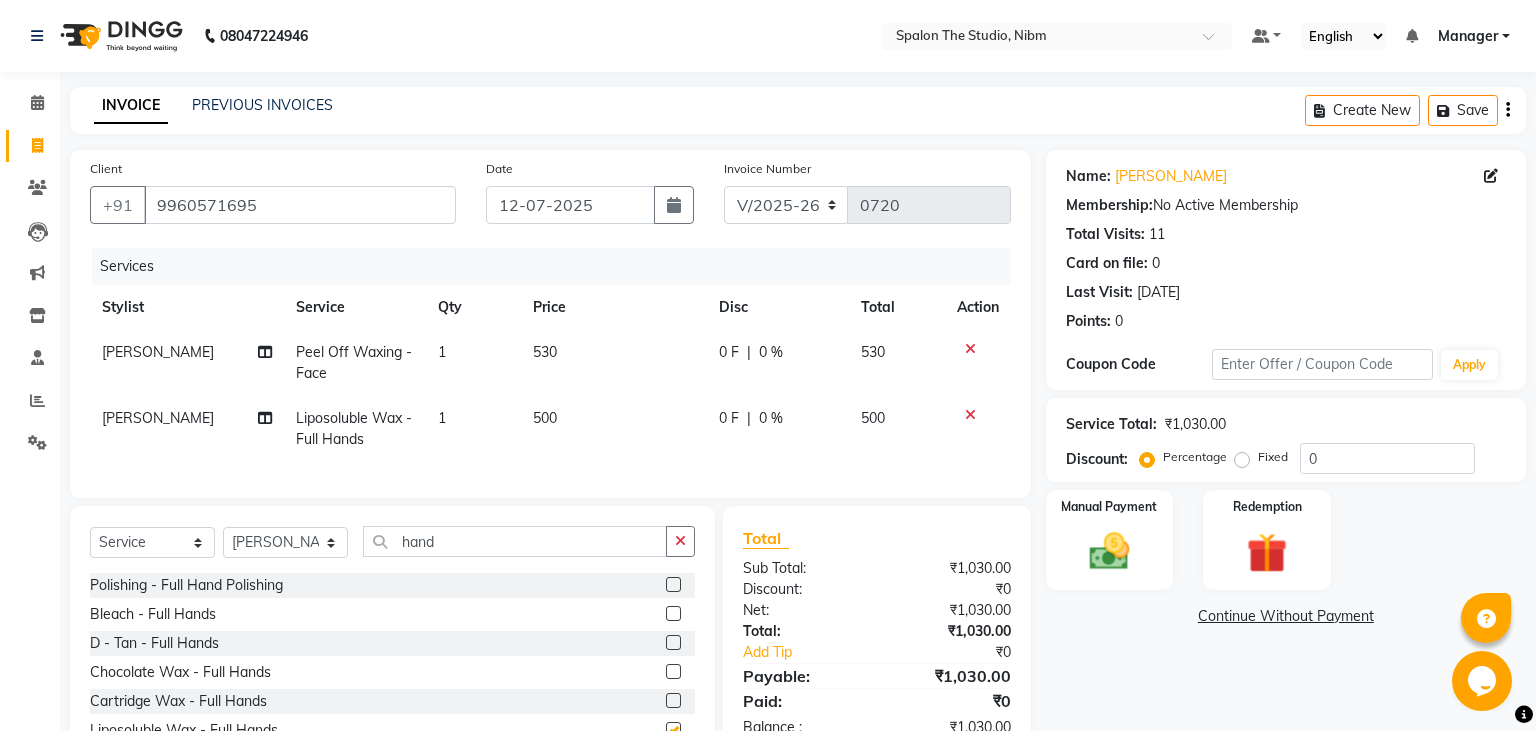 checkbox on "false" 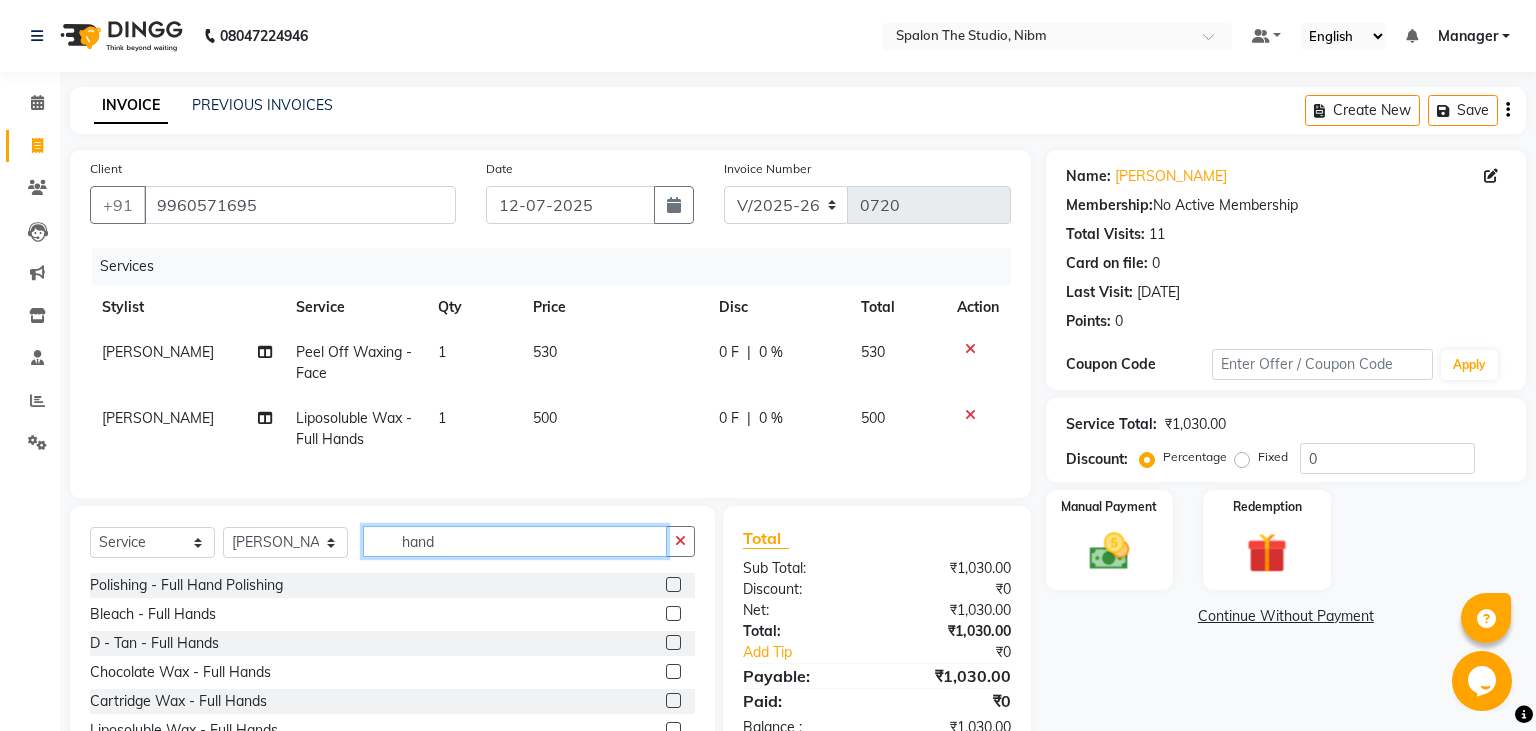 click on "hand" 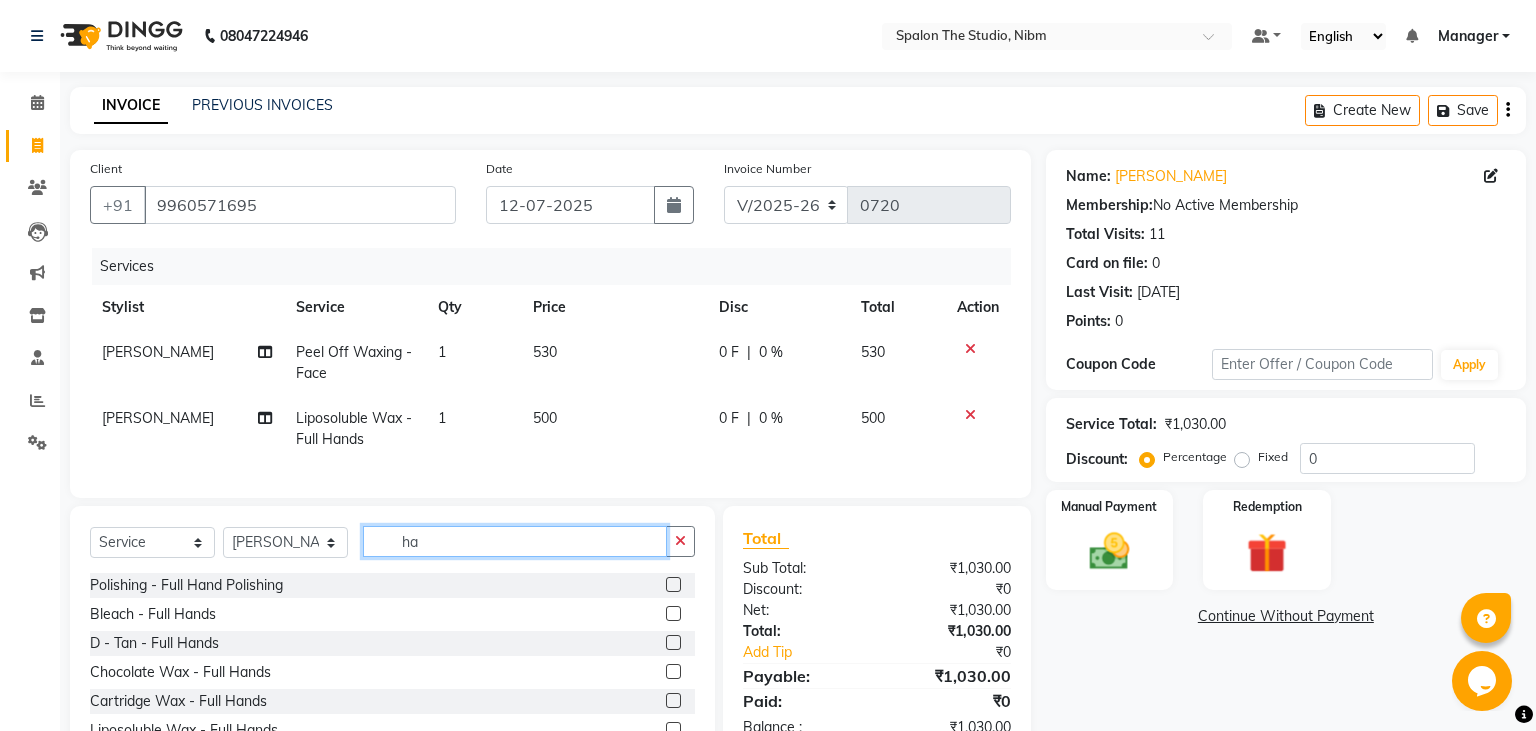 type on "h" 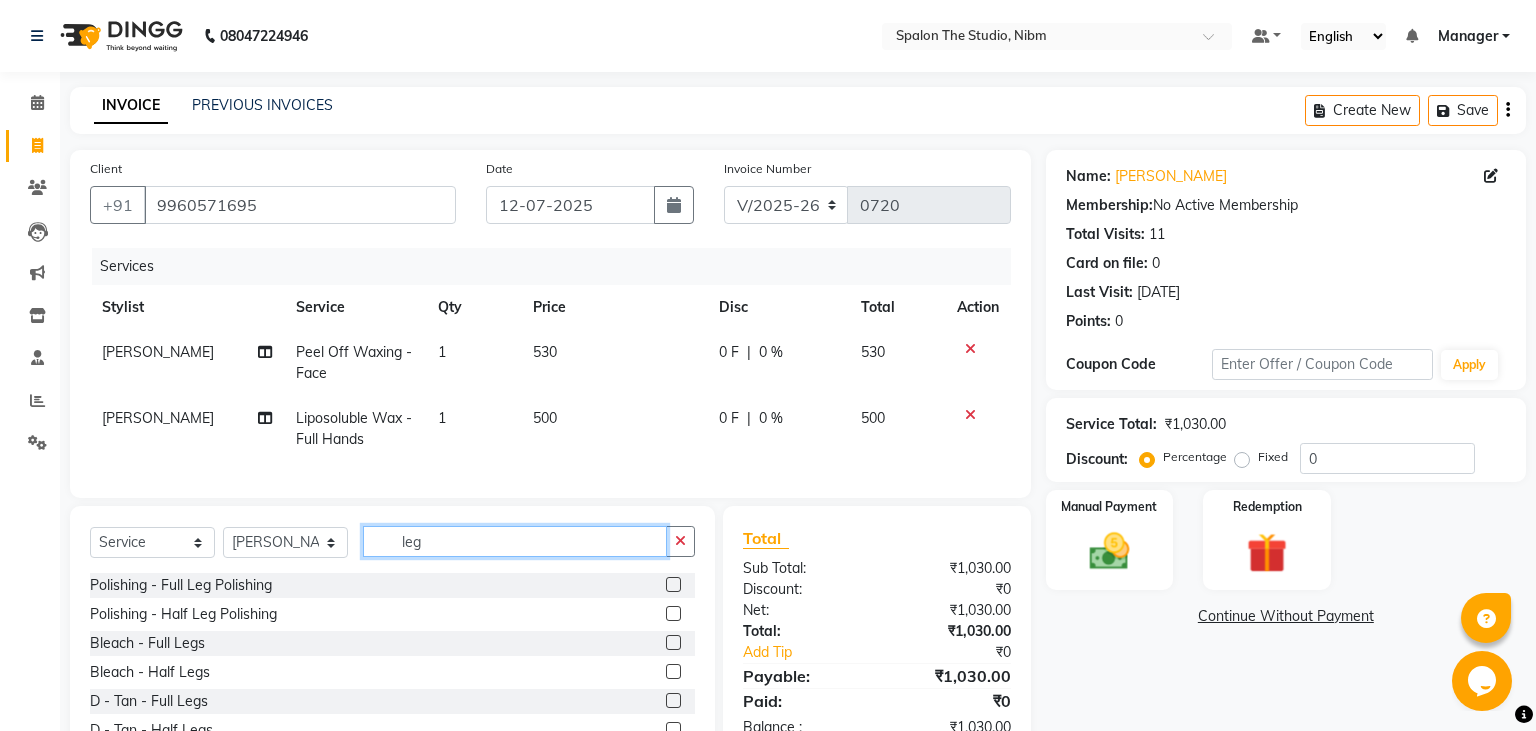 scroll, scrollTop: 180, scrollLeft: 0, axis: vertical 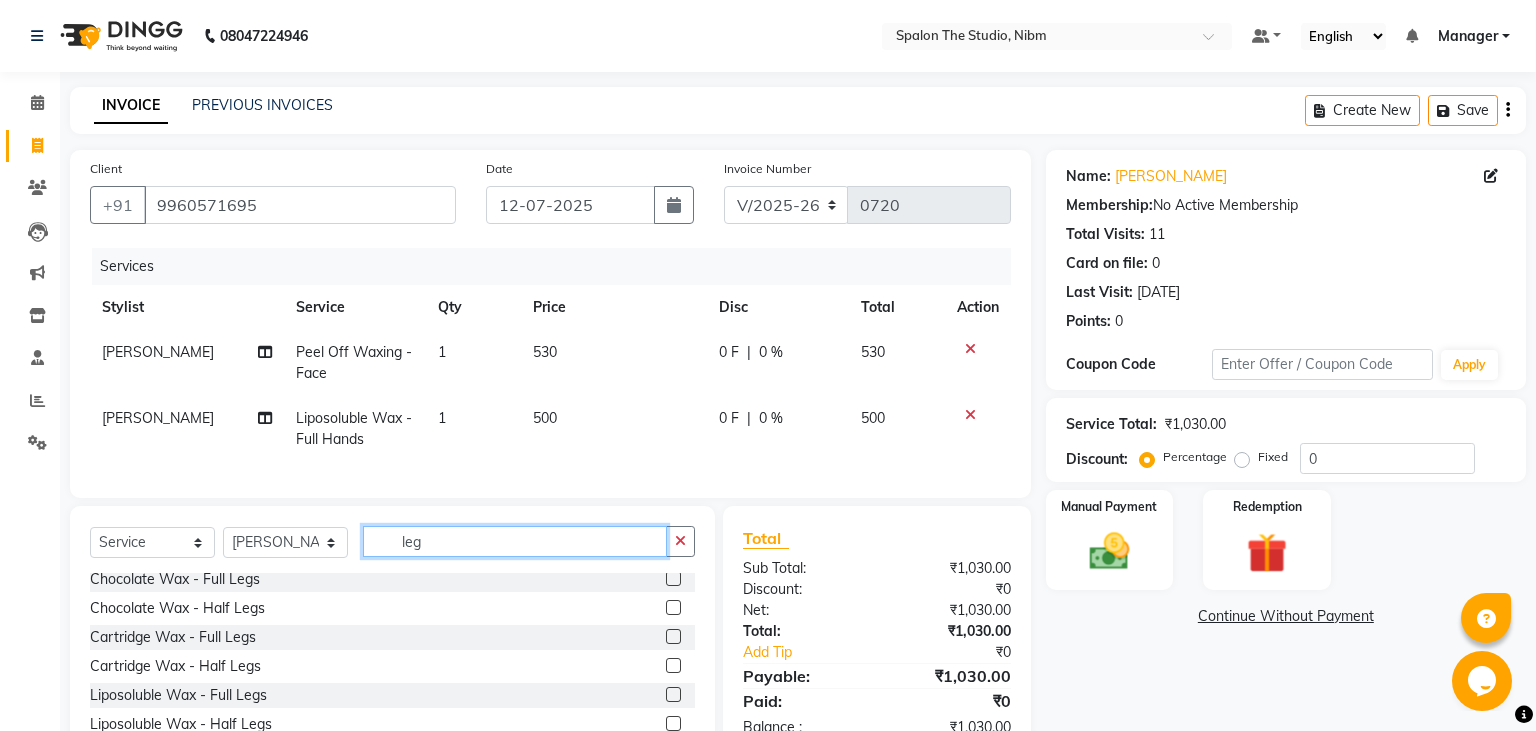 type on "leg" 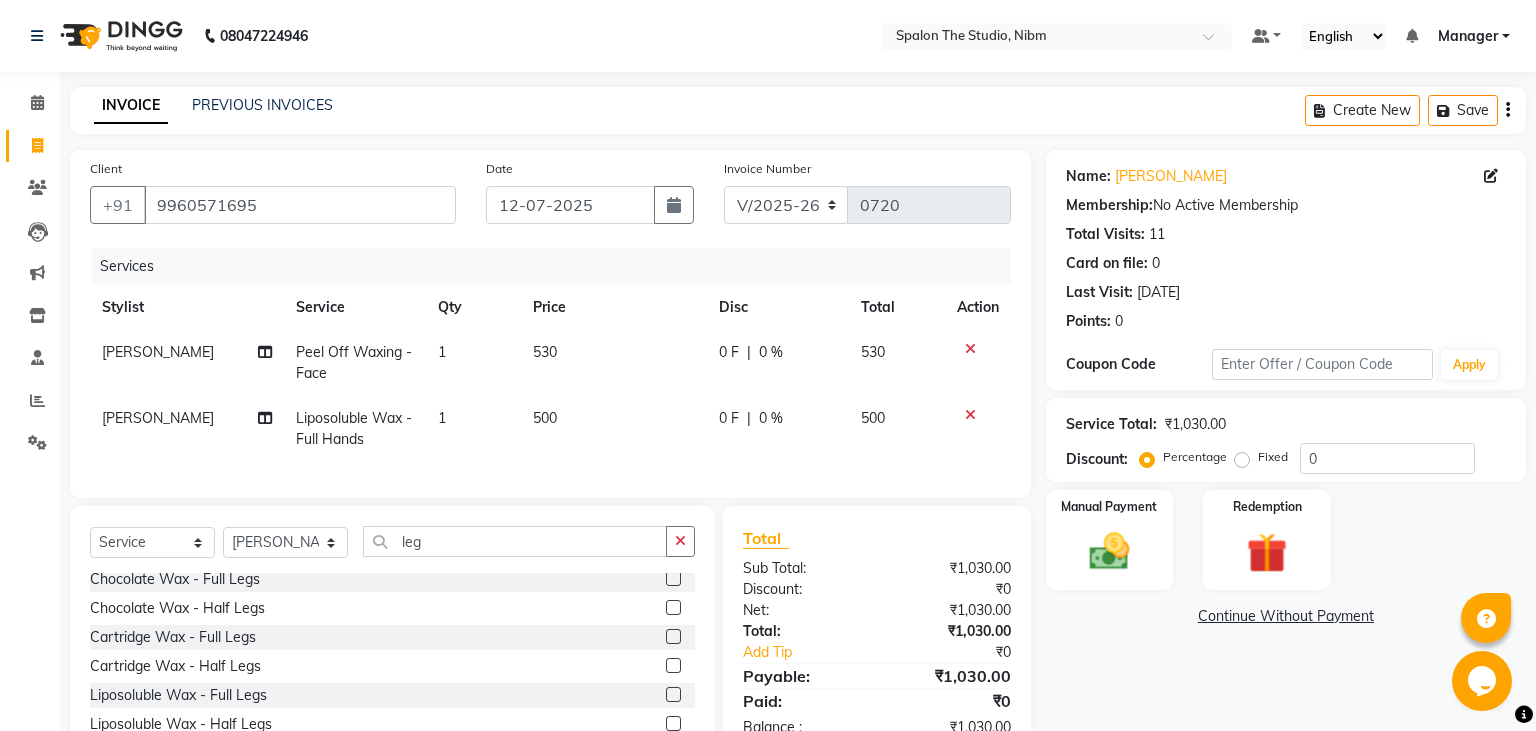click 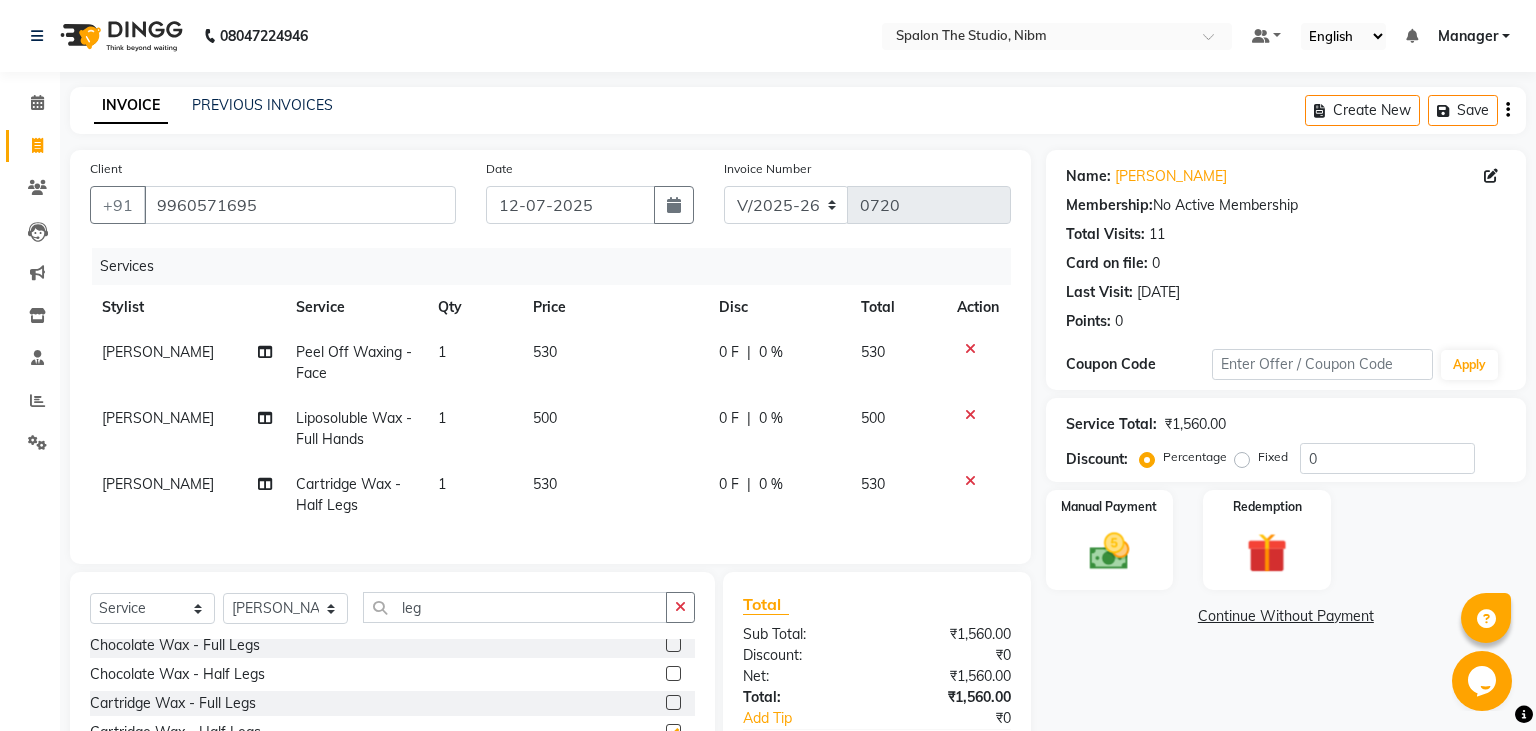 checkbox on "false" 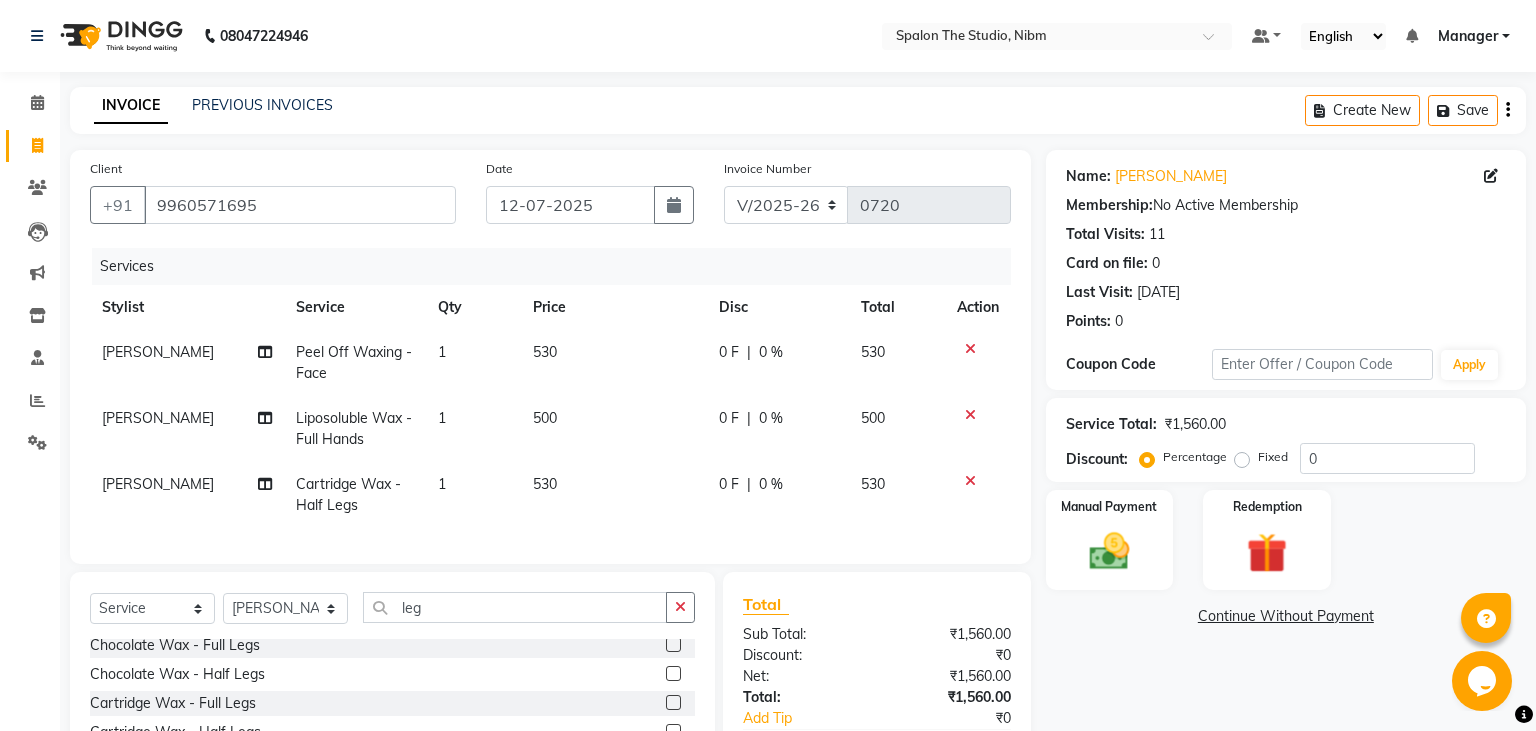 click on "530" 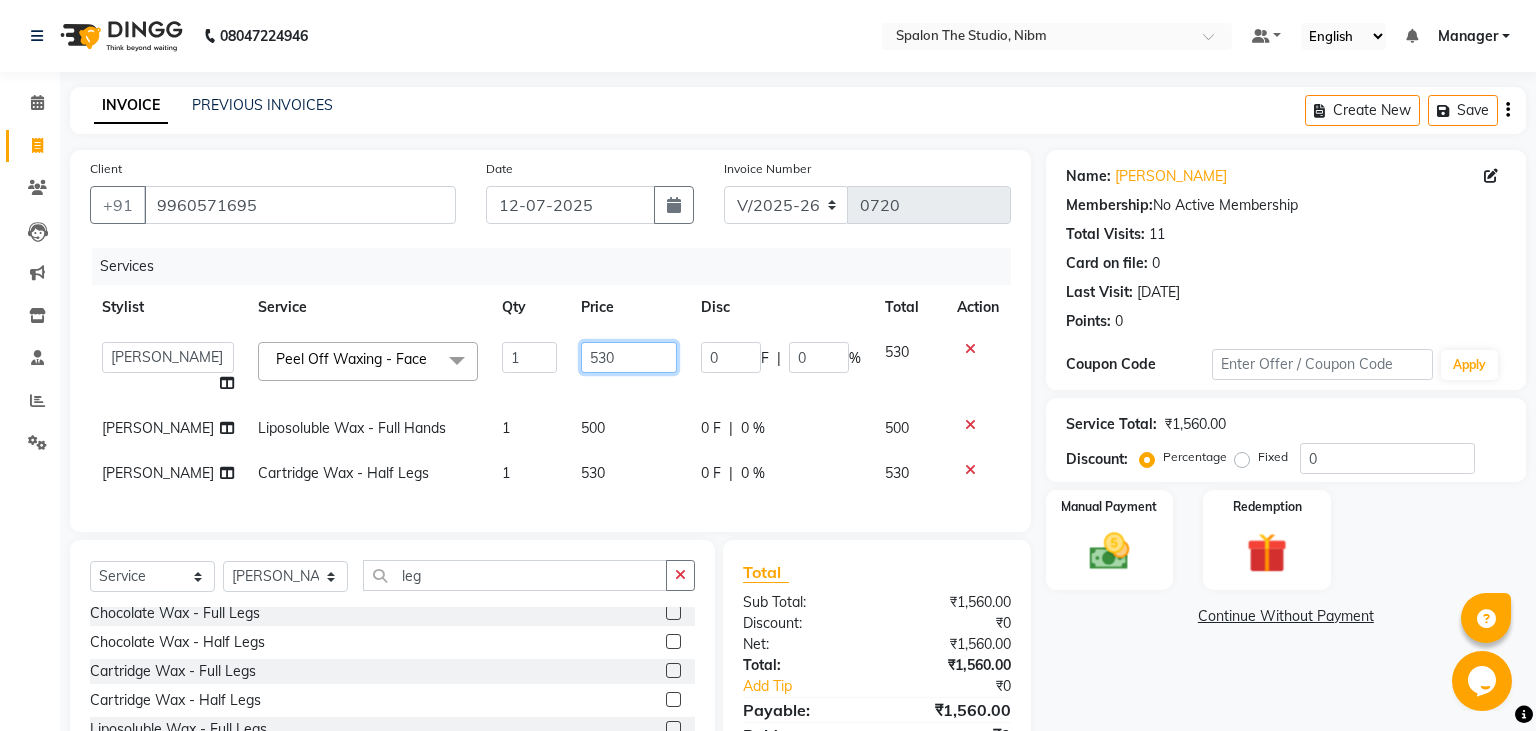 click on "530" 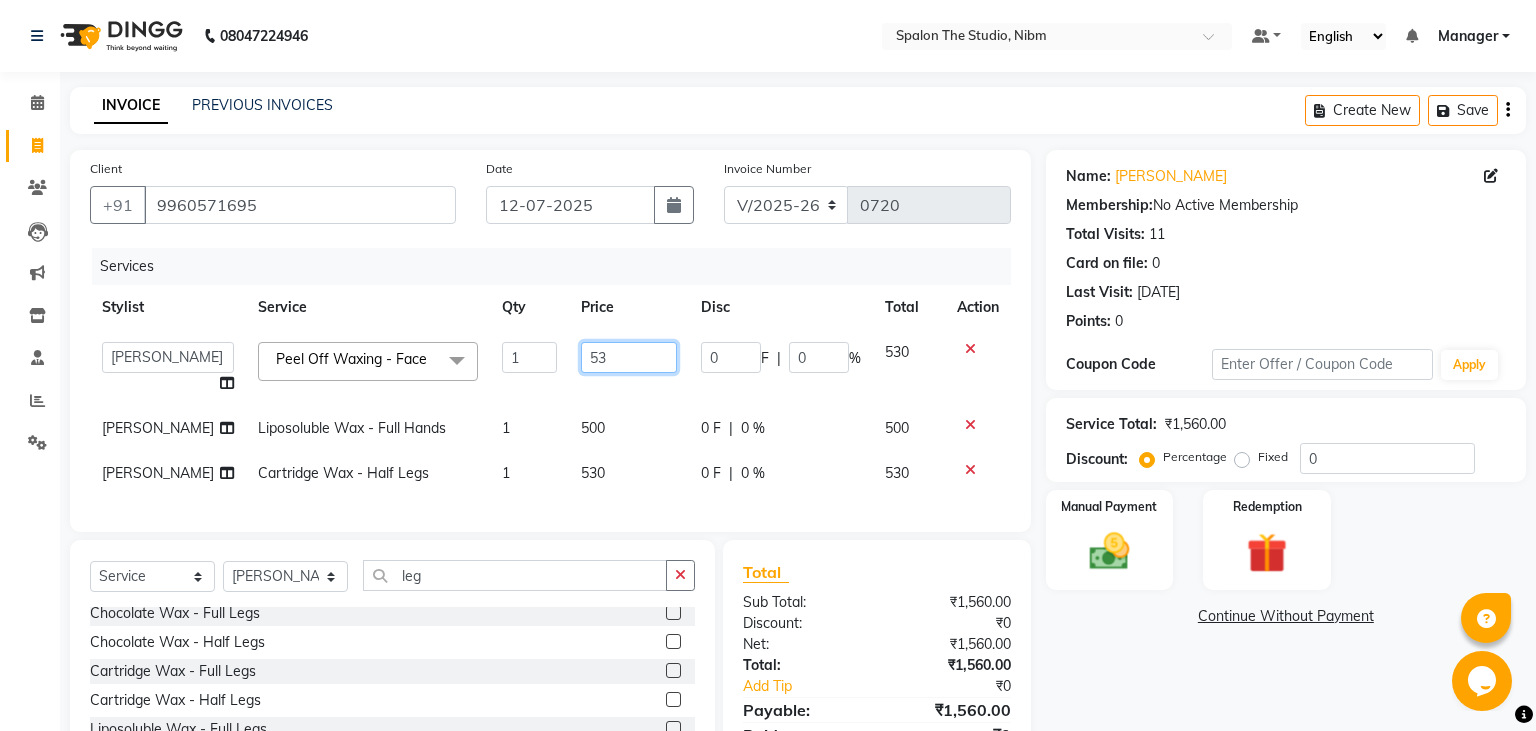 type on "5" 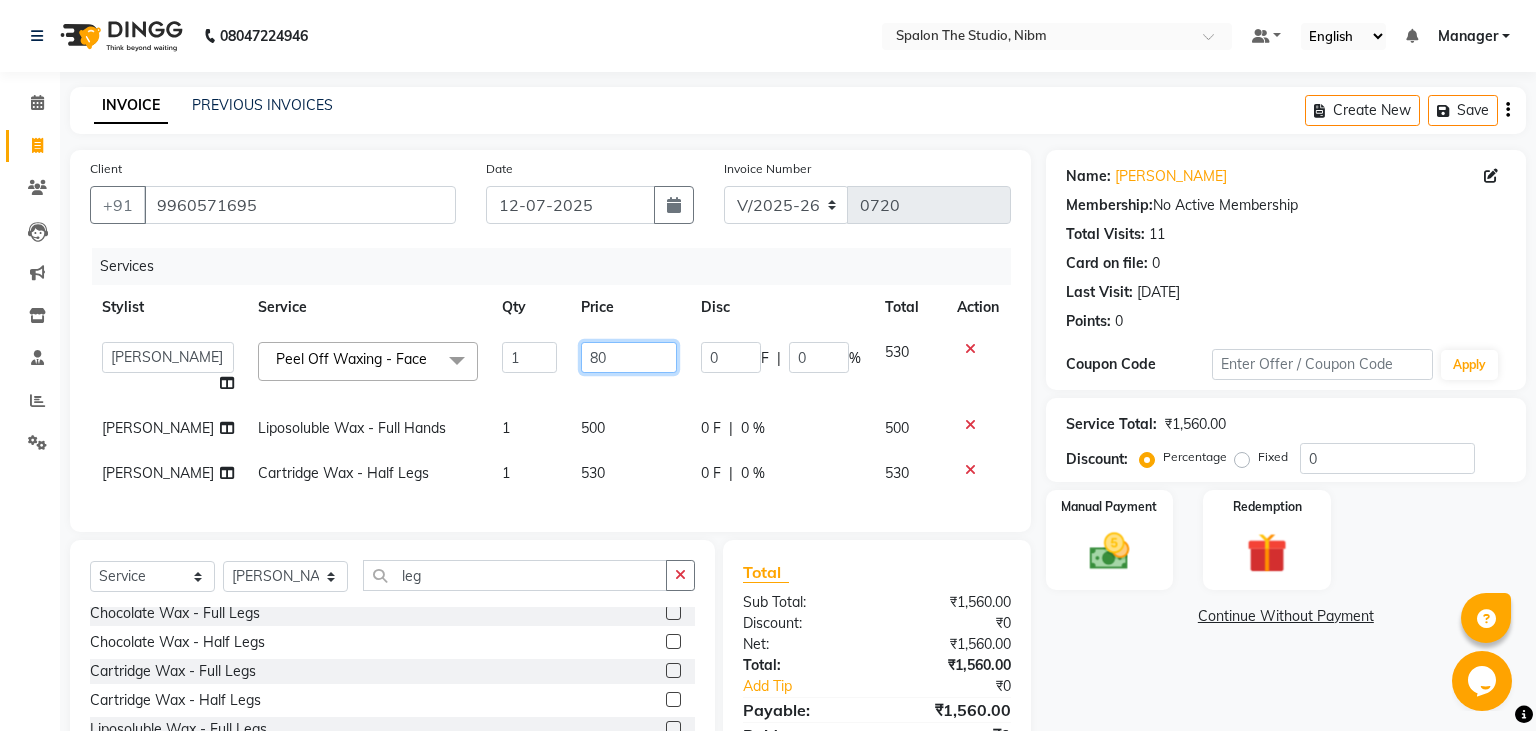 type on "800" 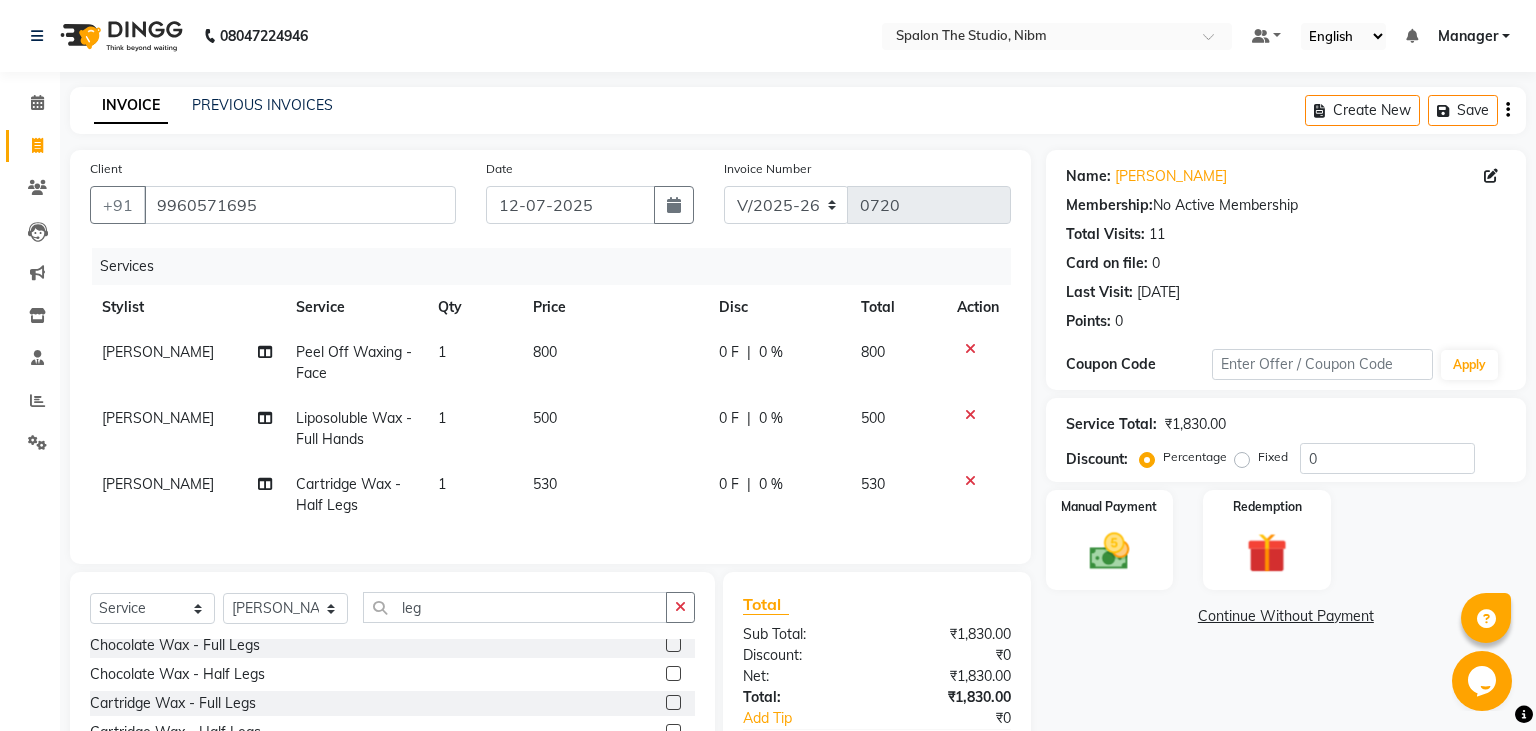 click on "500" 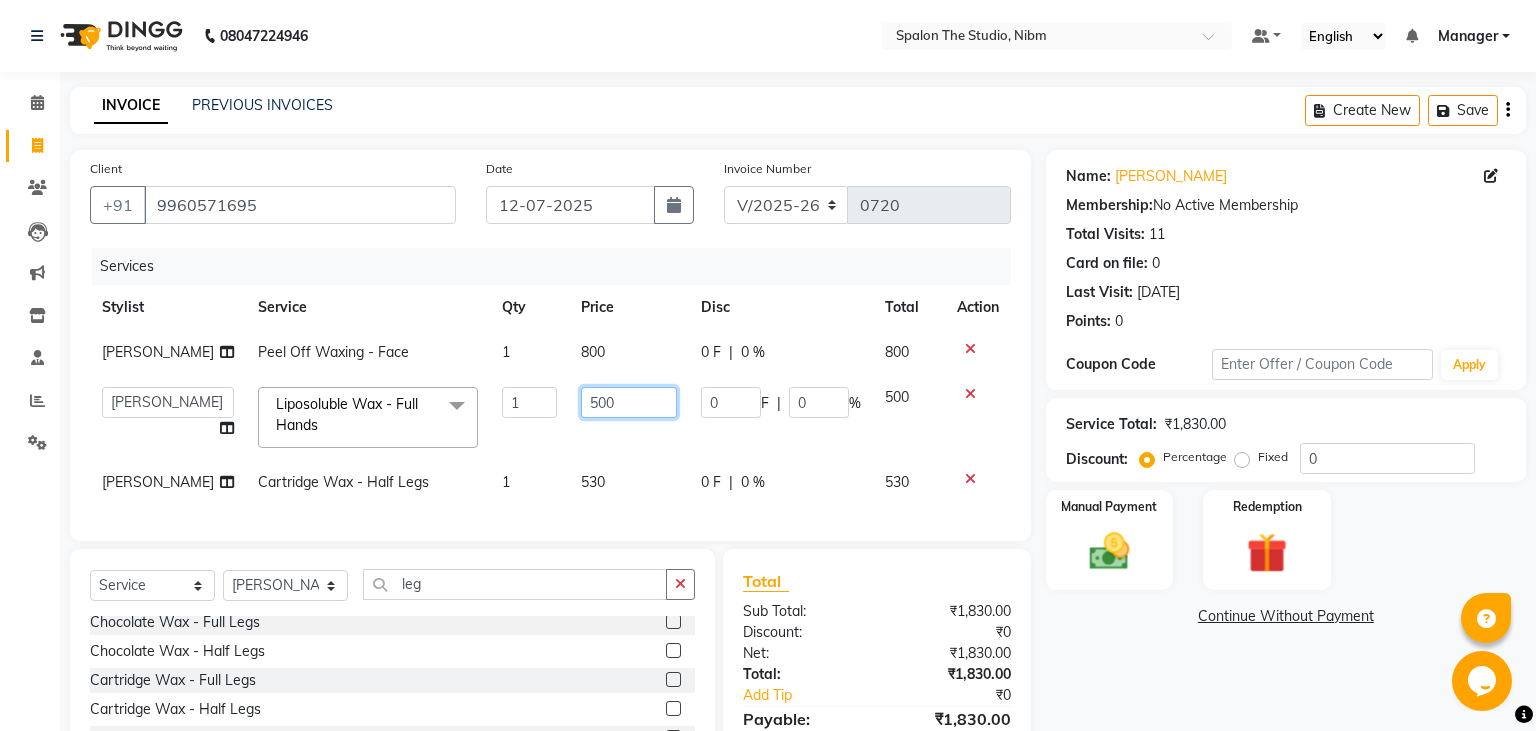 click on "500" 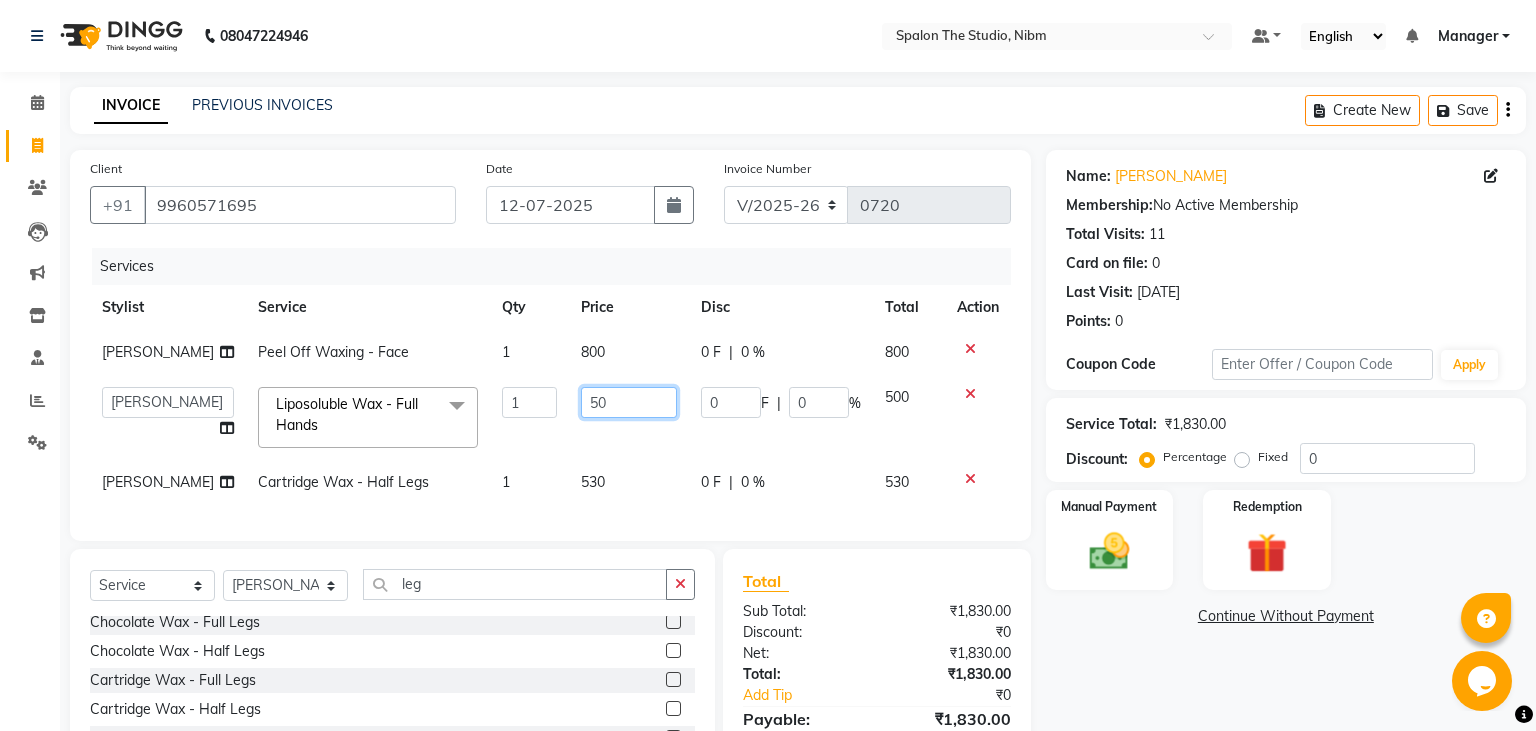 type on "5" 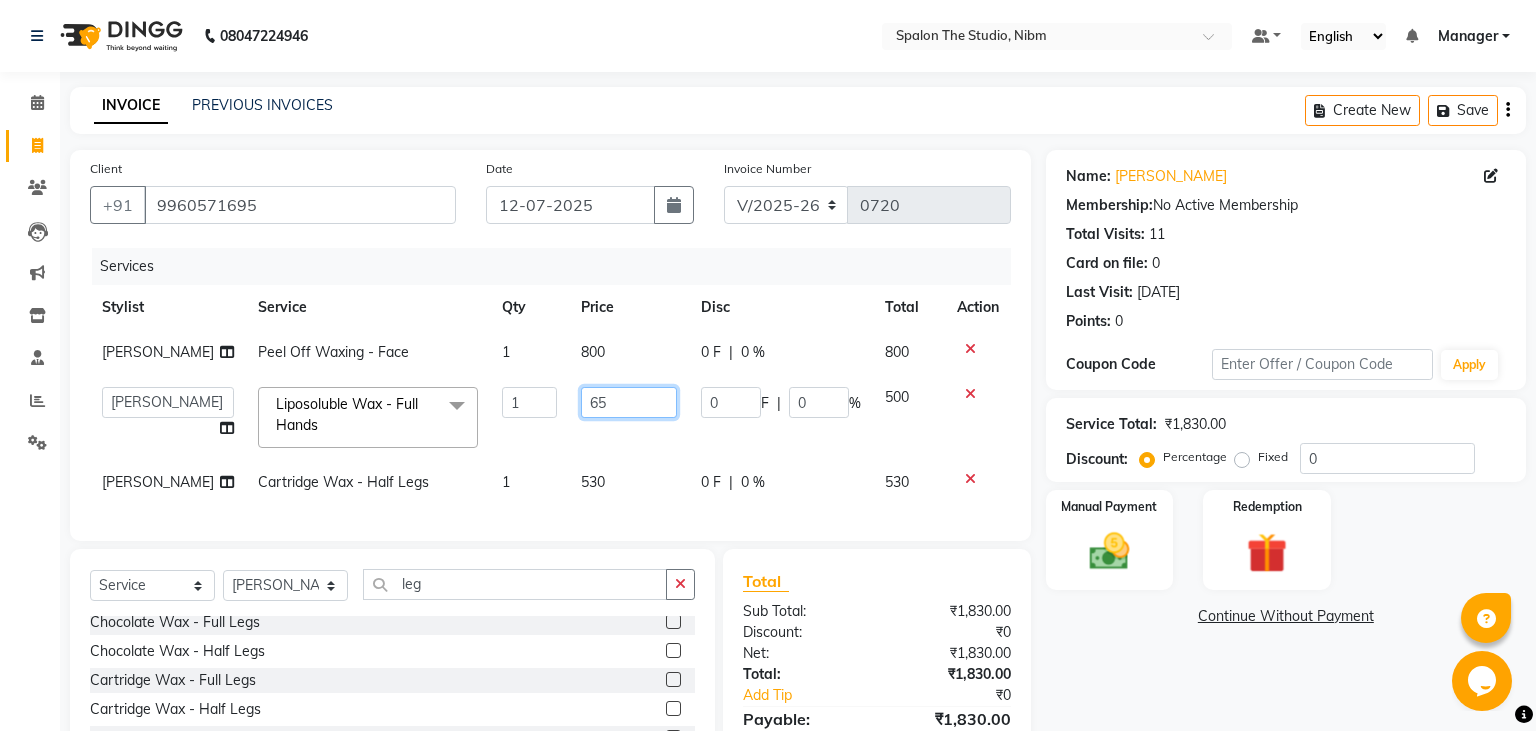 type on "650" 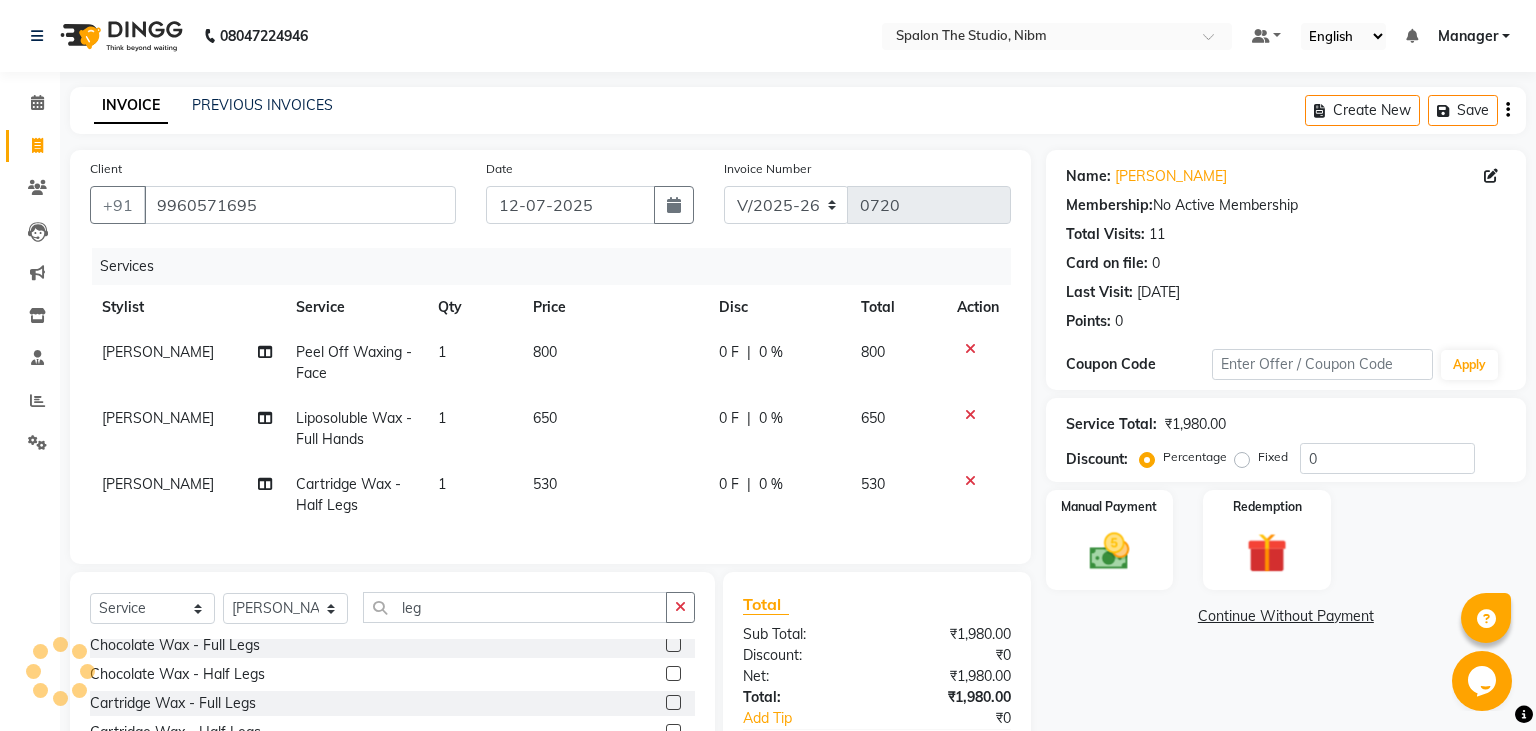 click on "530" 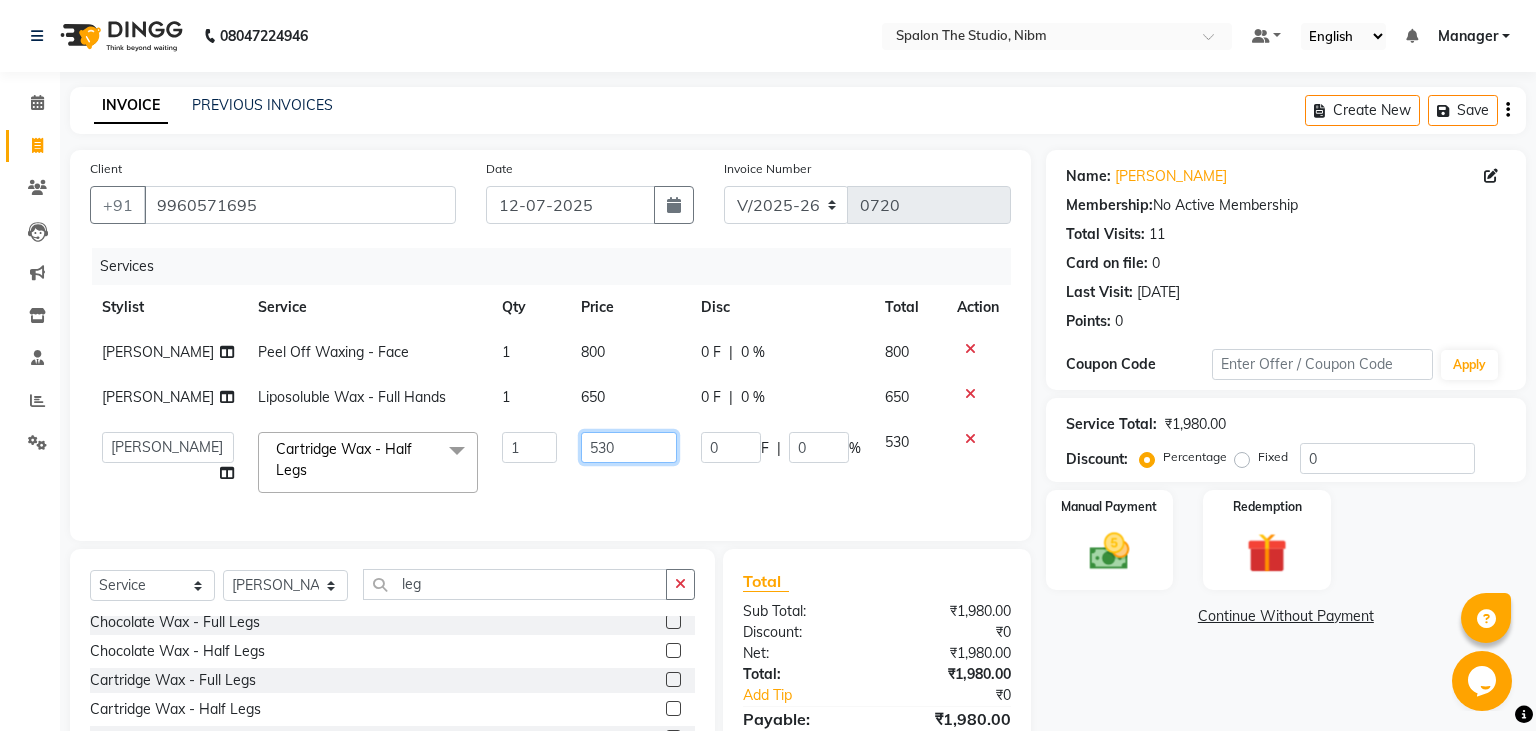 click on "530" 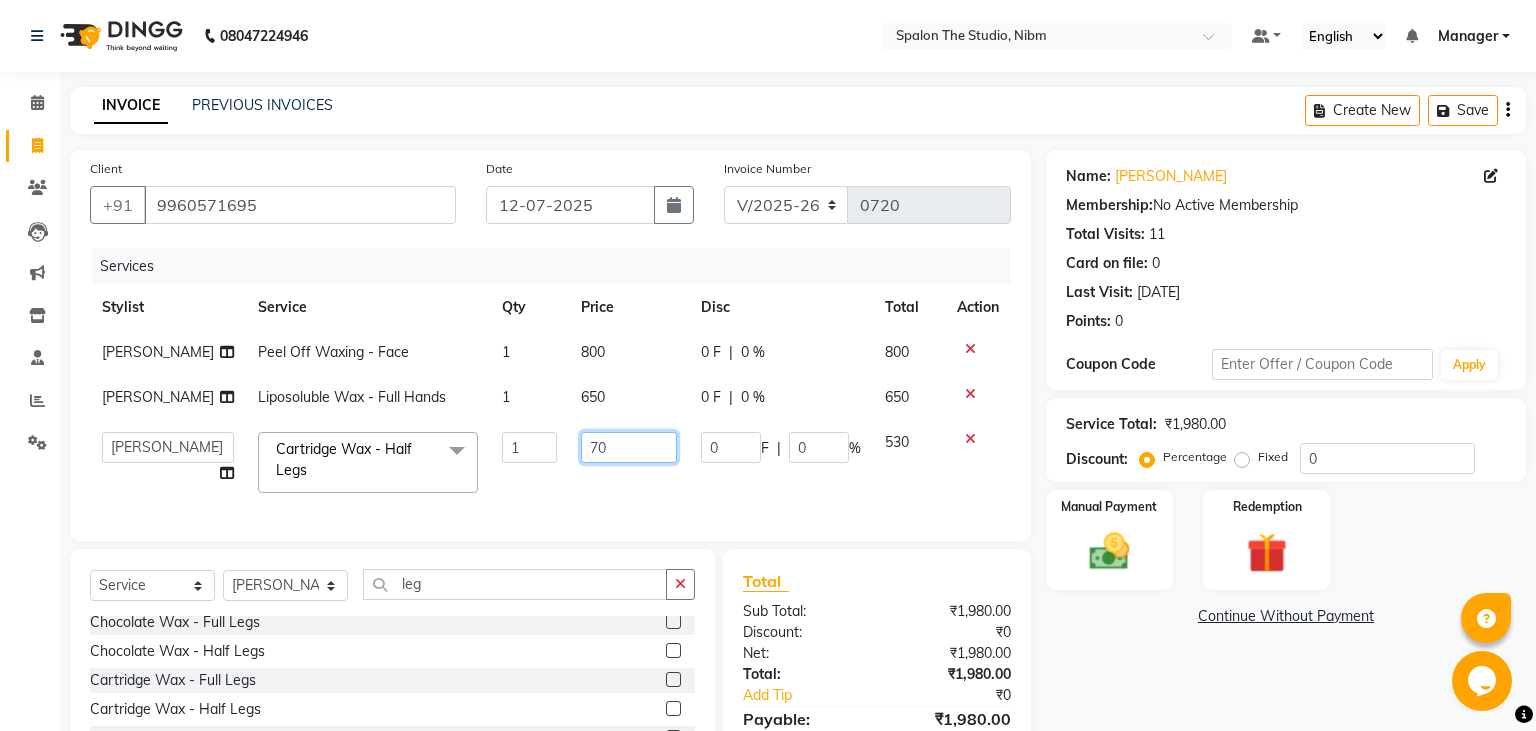 type on "700" 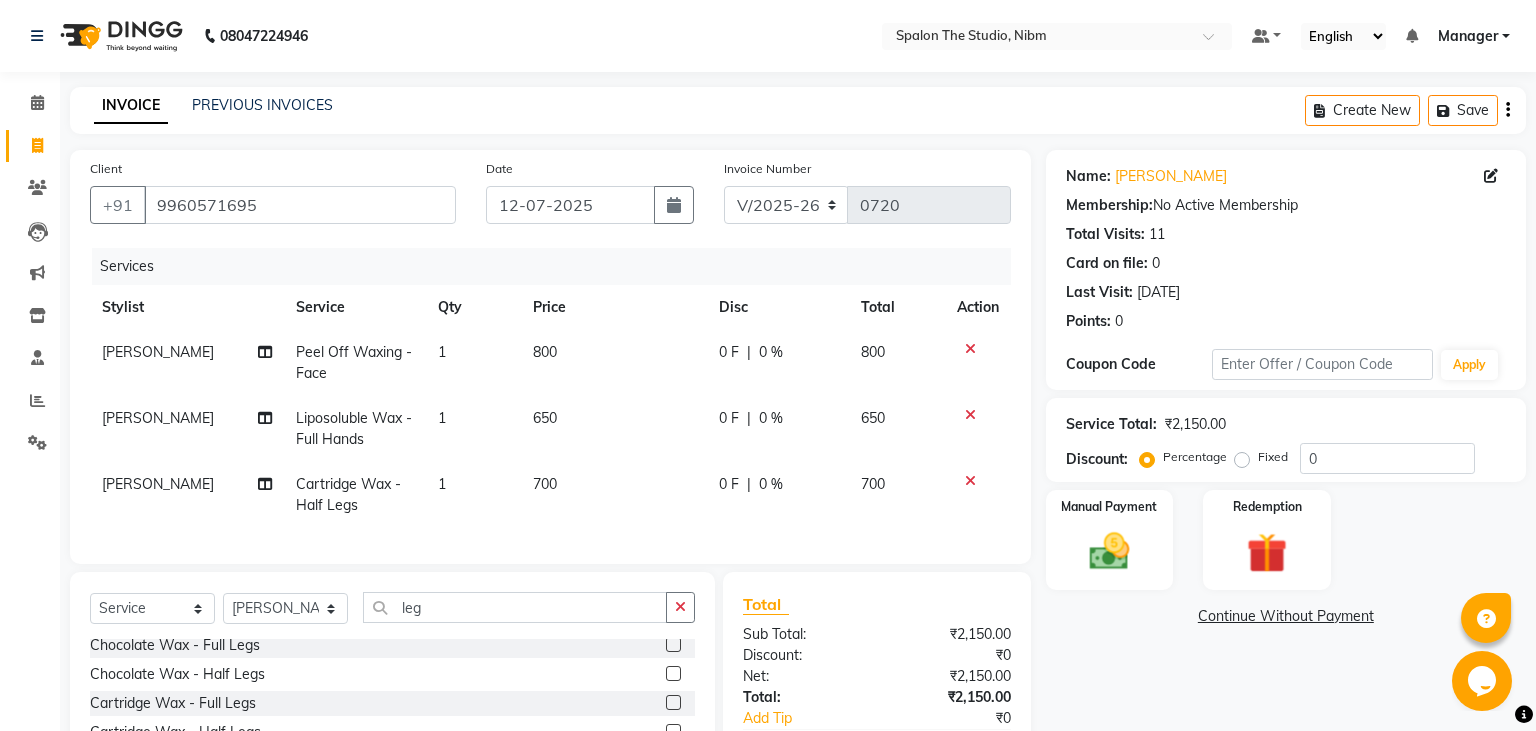 click on "700" 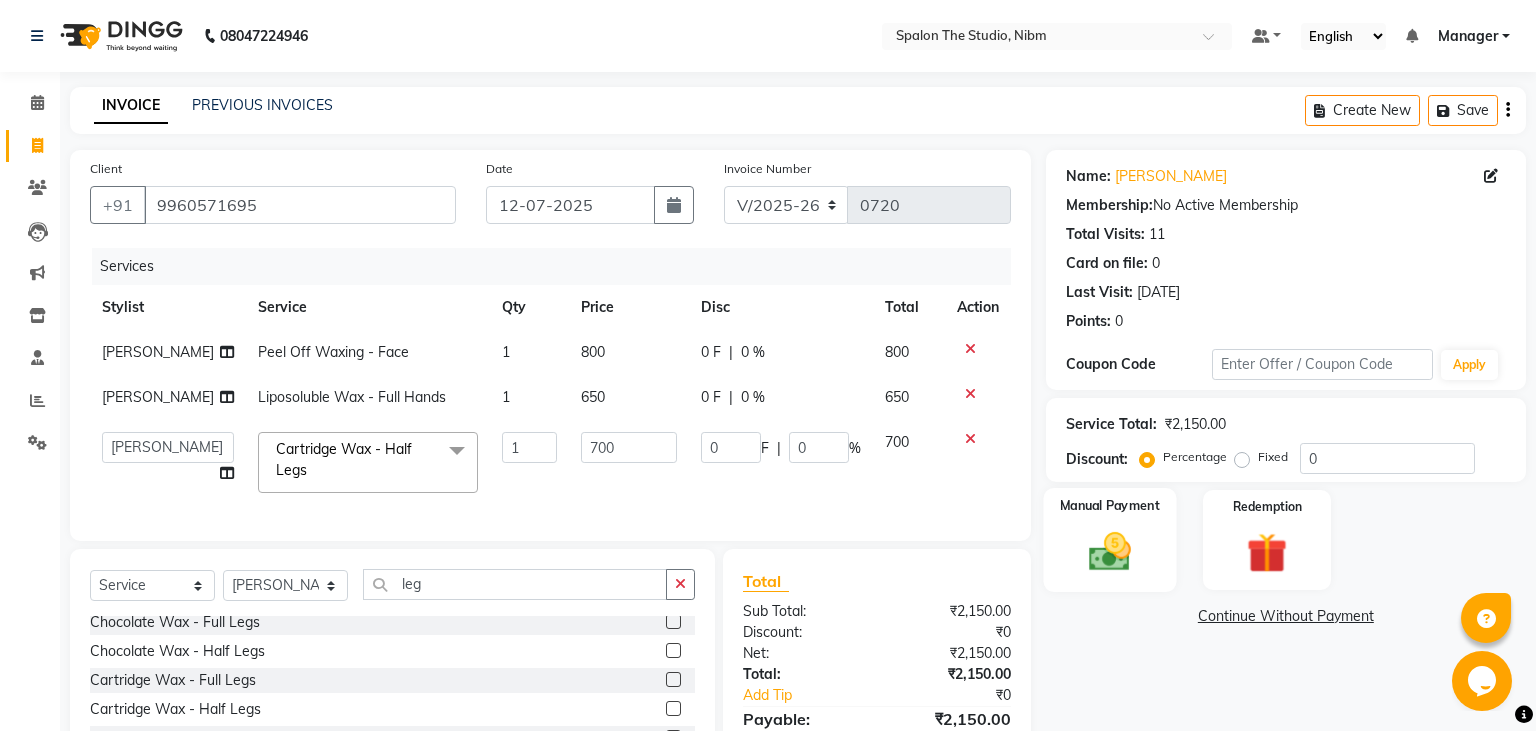 click 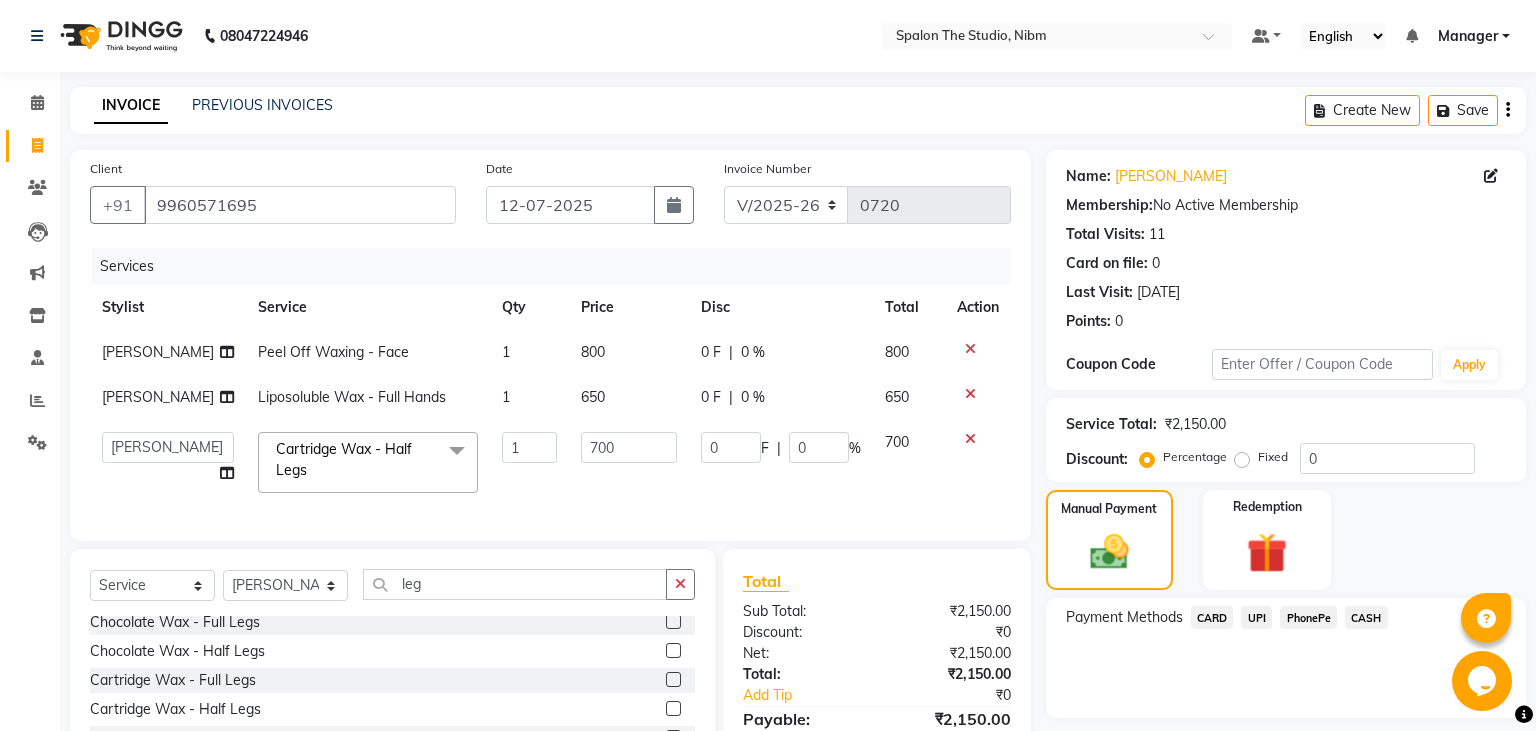 click on "UPI" 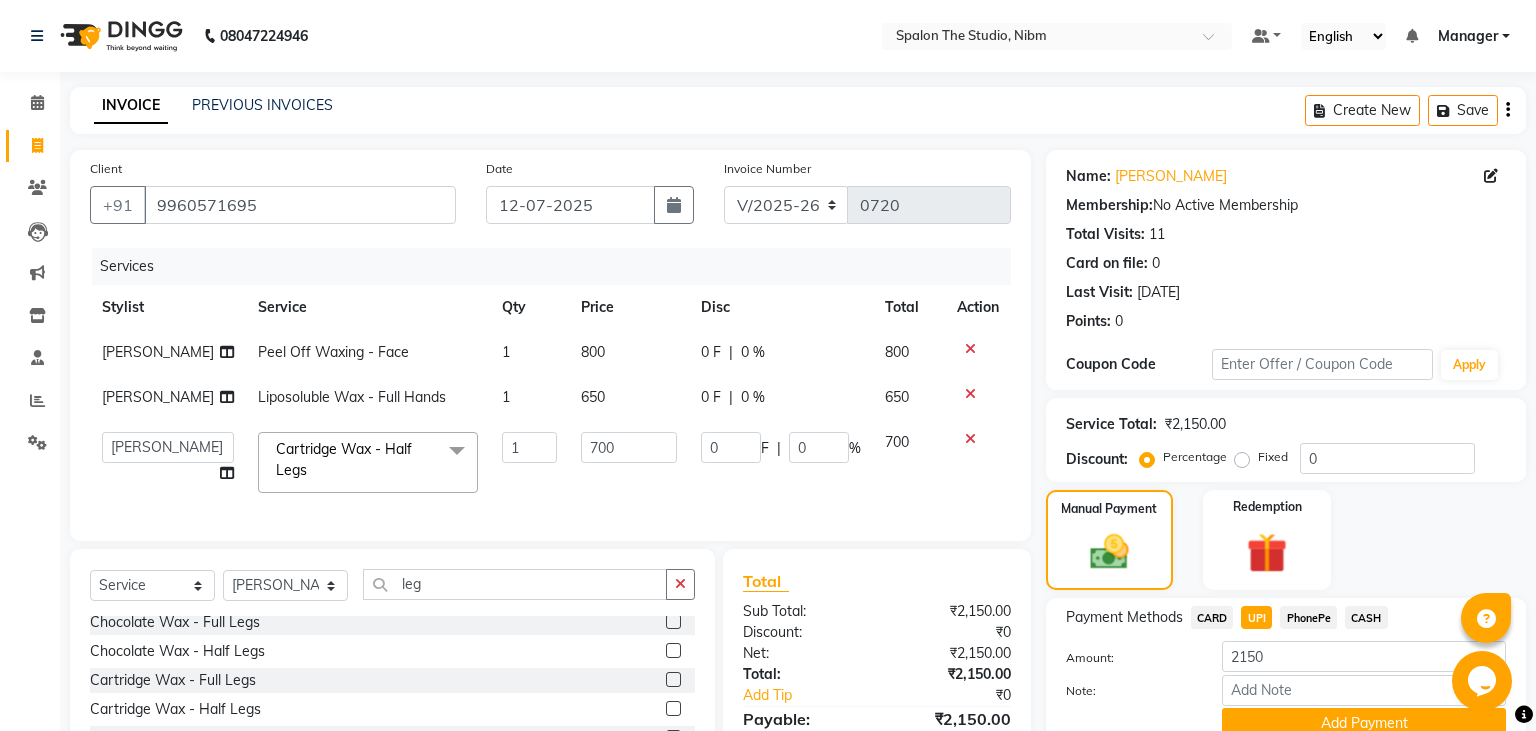 scroll, scrollTop: 184, scrollLeft: 0, axis: vertical 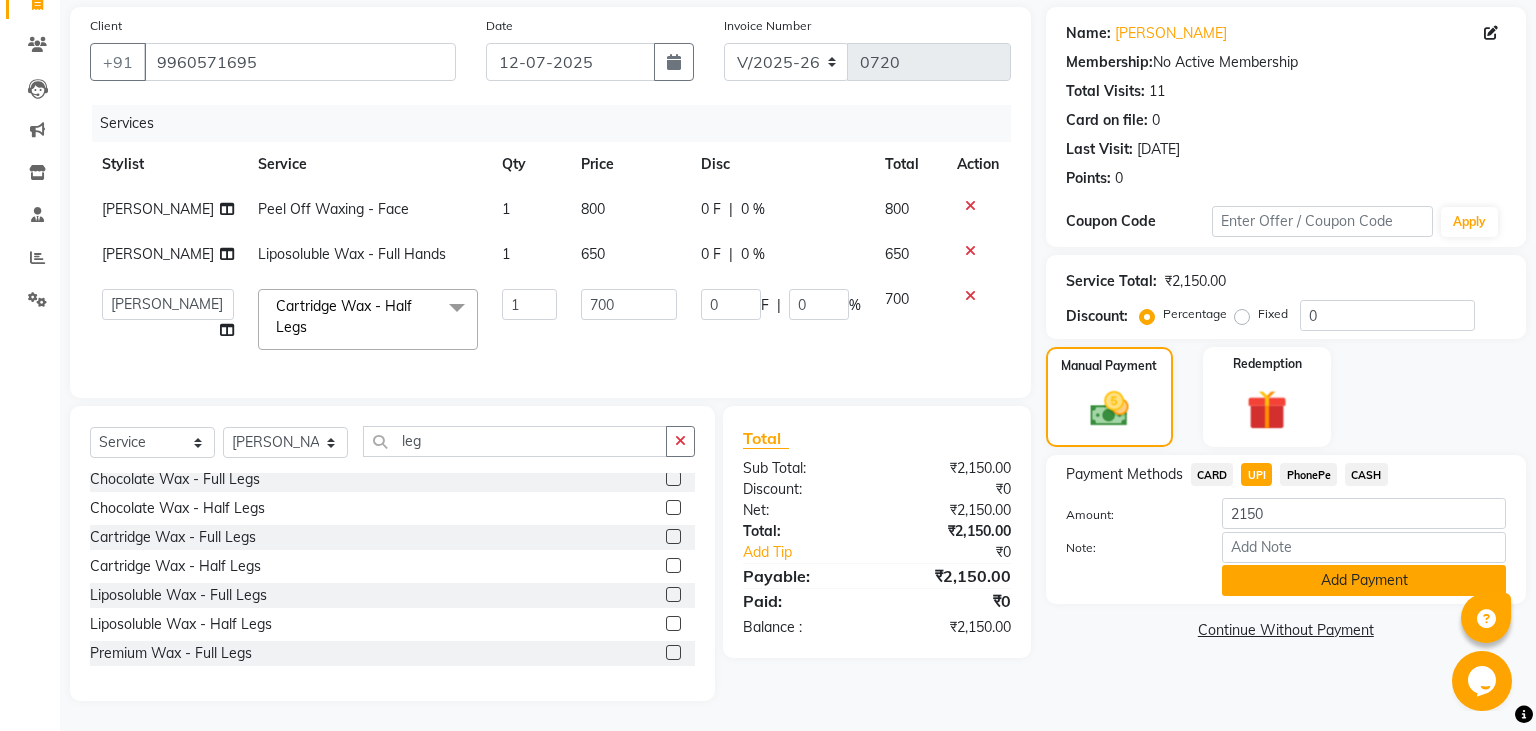 click on "Add Payment" 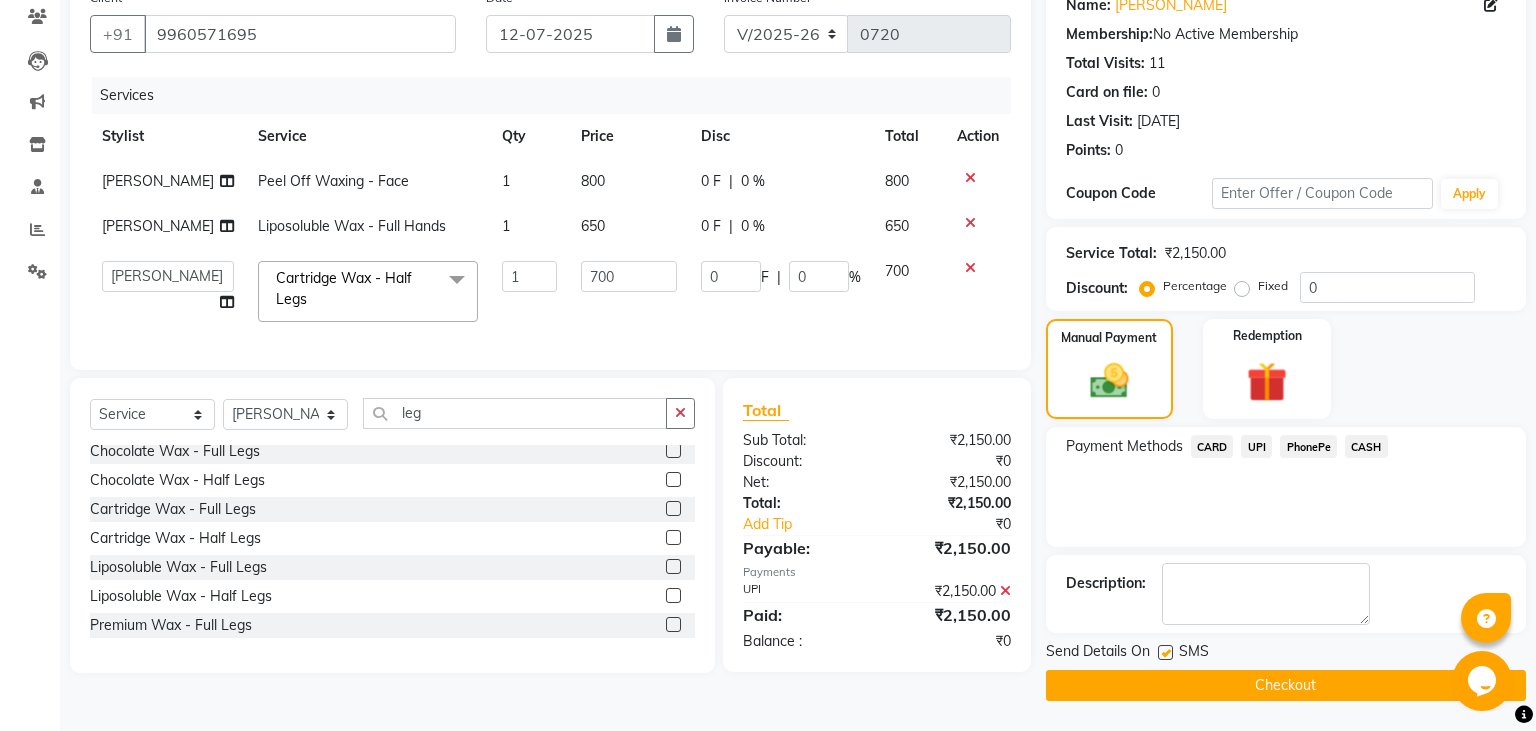 click on "Checkout" 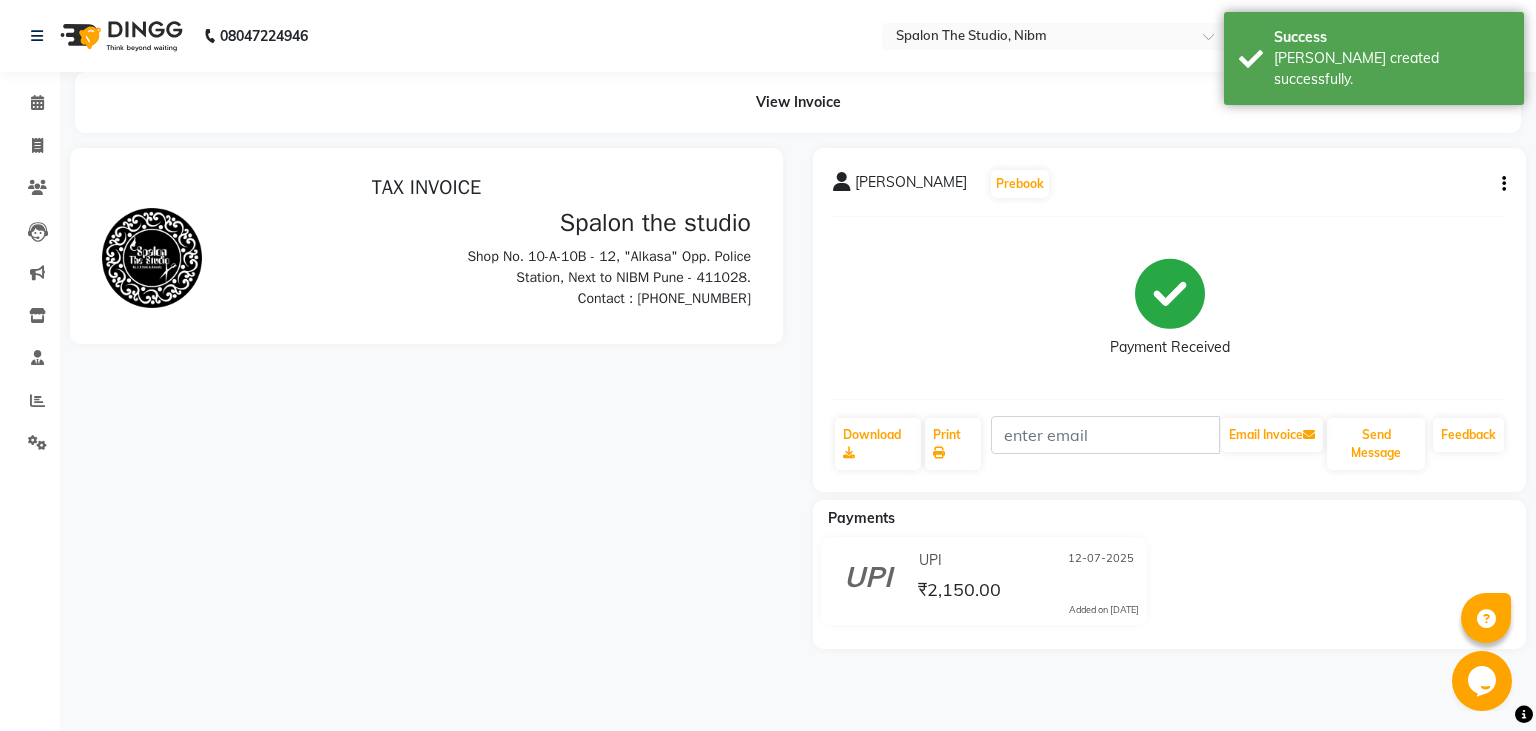 scroll, scrollTop: 0, scrollLeft: 0, axis: both 